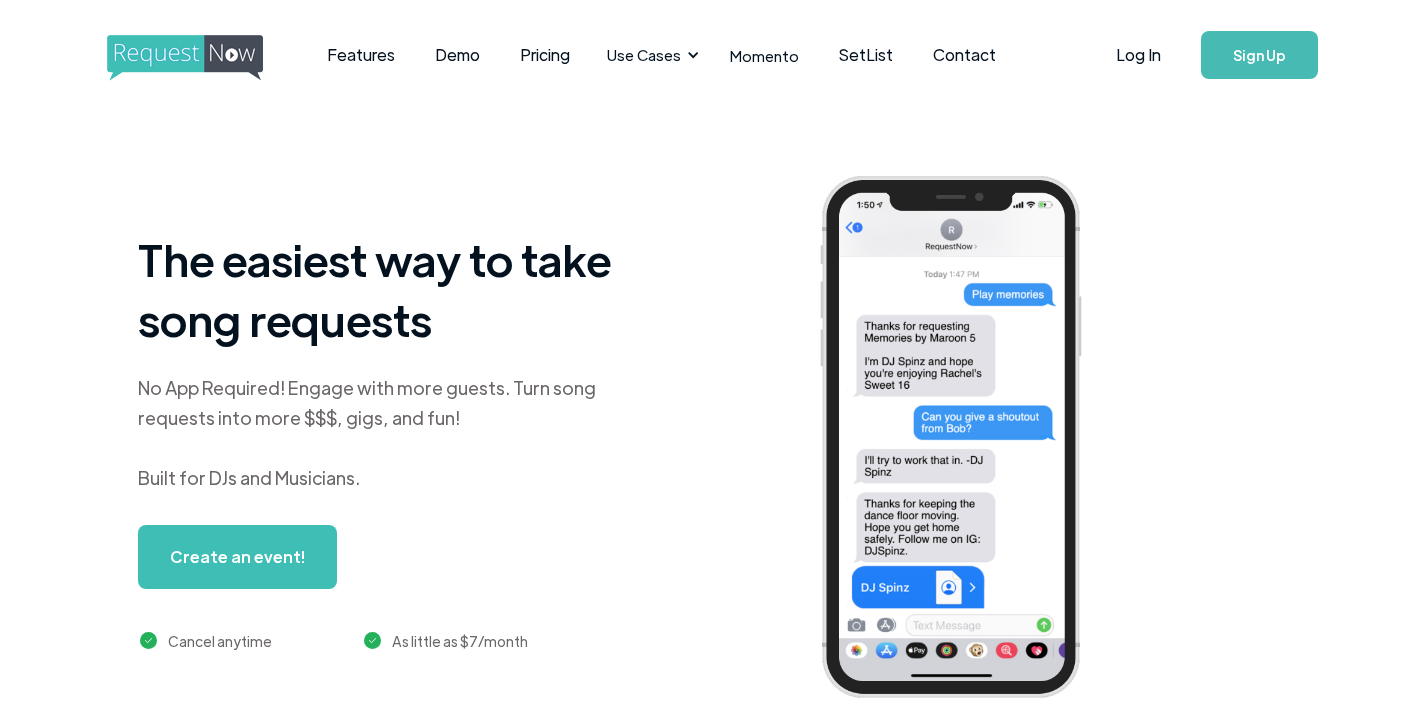 scroll, scrollTop: 0, scrollLeft: 0, axis: both 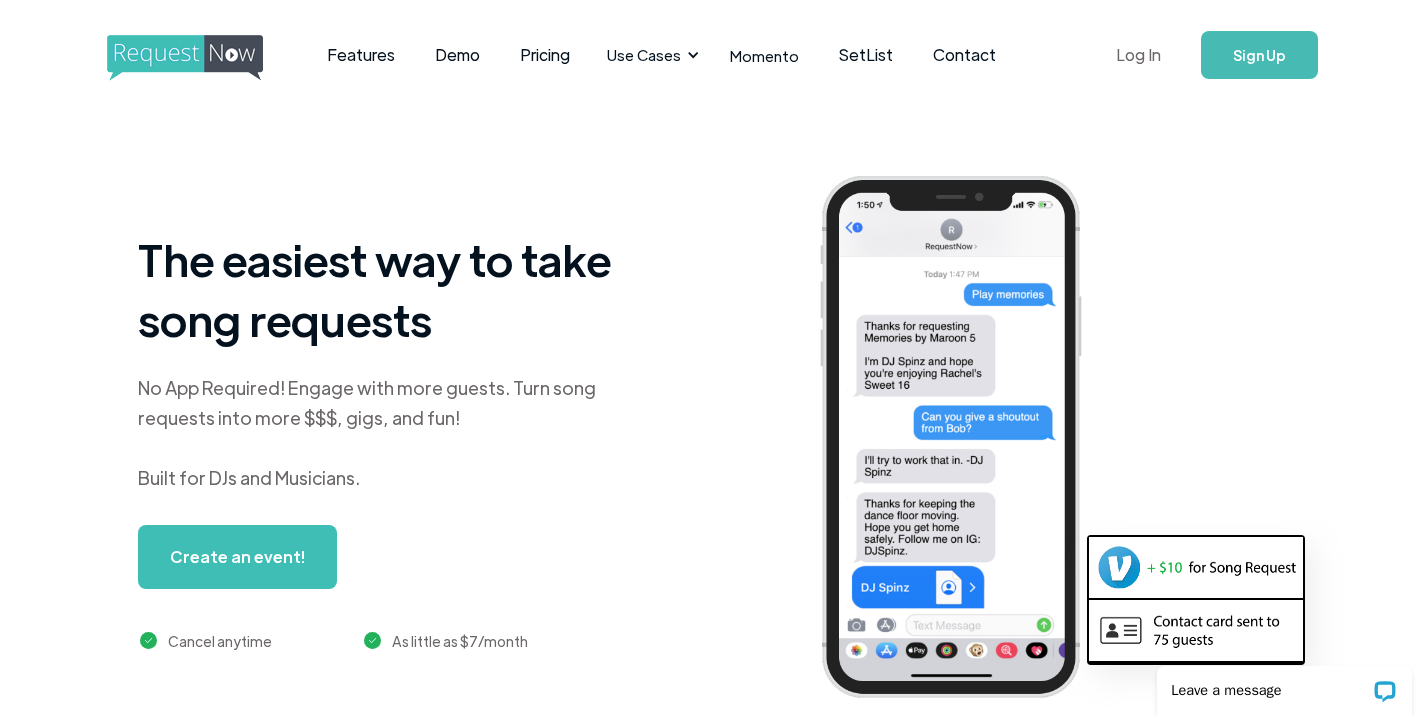 click on "Log In" at bounding box center (1138, 55) 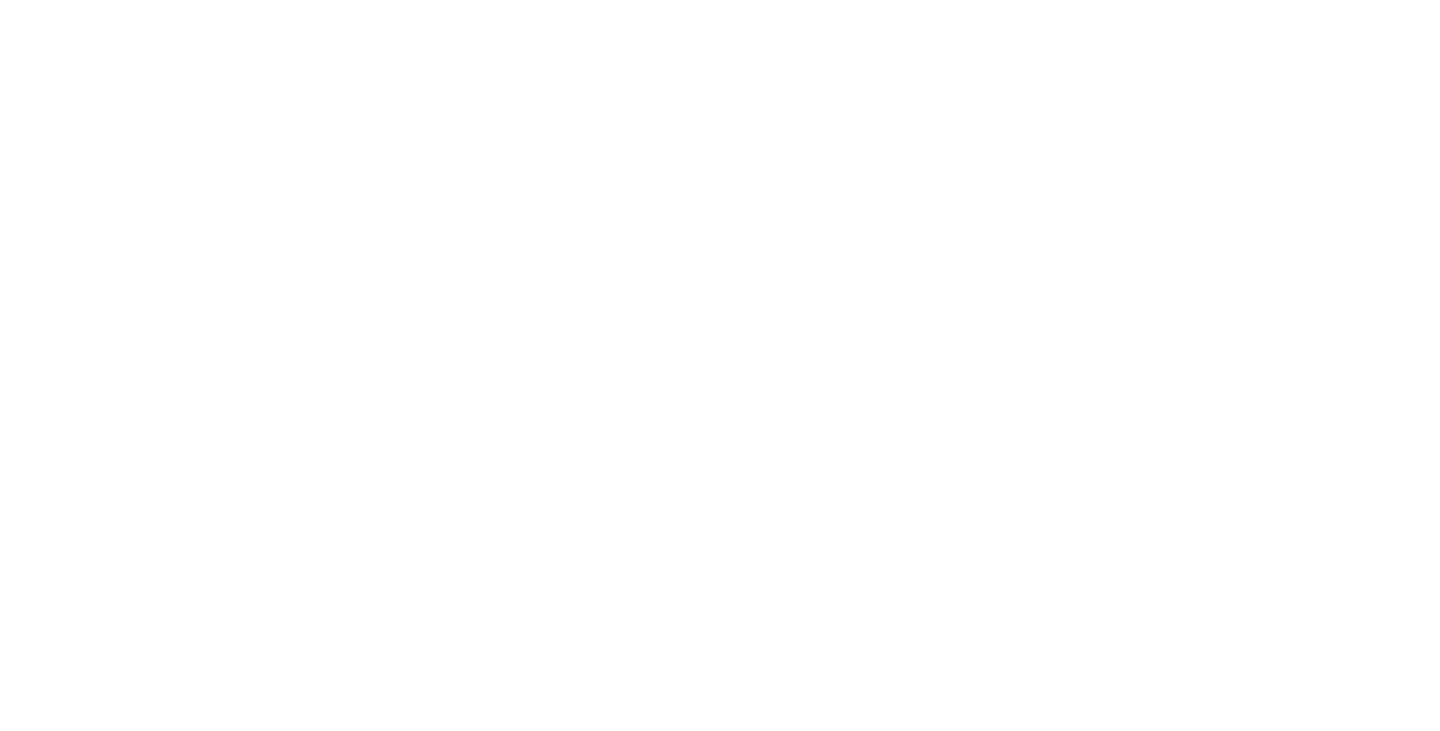 scroll, scrollTop: 0, scrollLeft: 0, axis: both 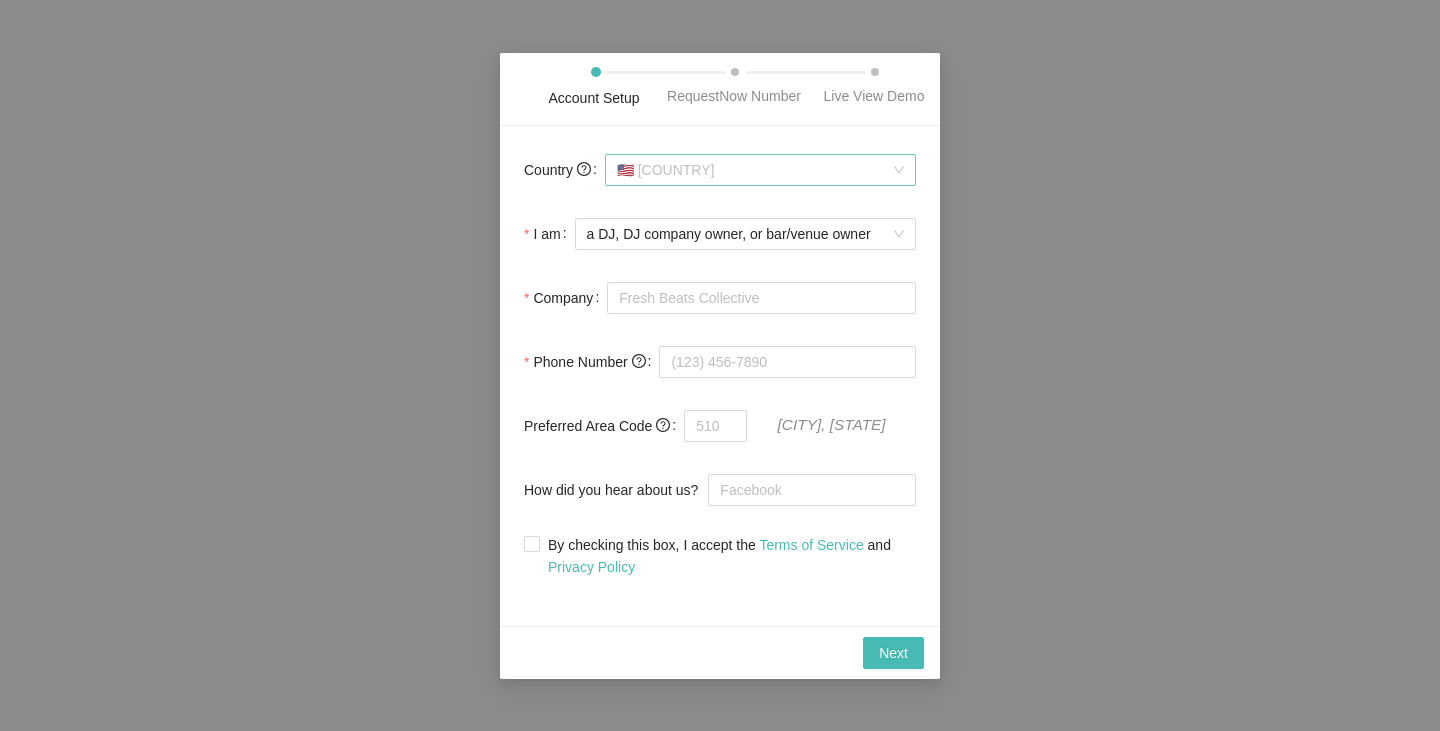 click on "🇺🇸   United States" at bounding box center (760, 170) 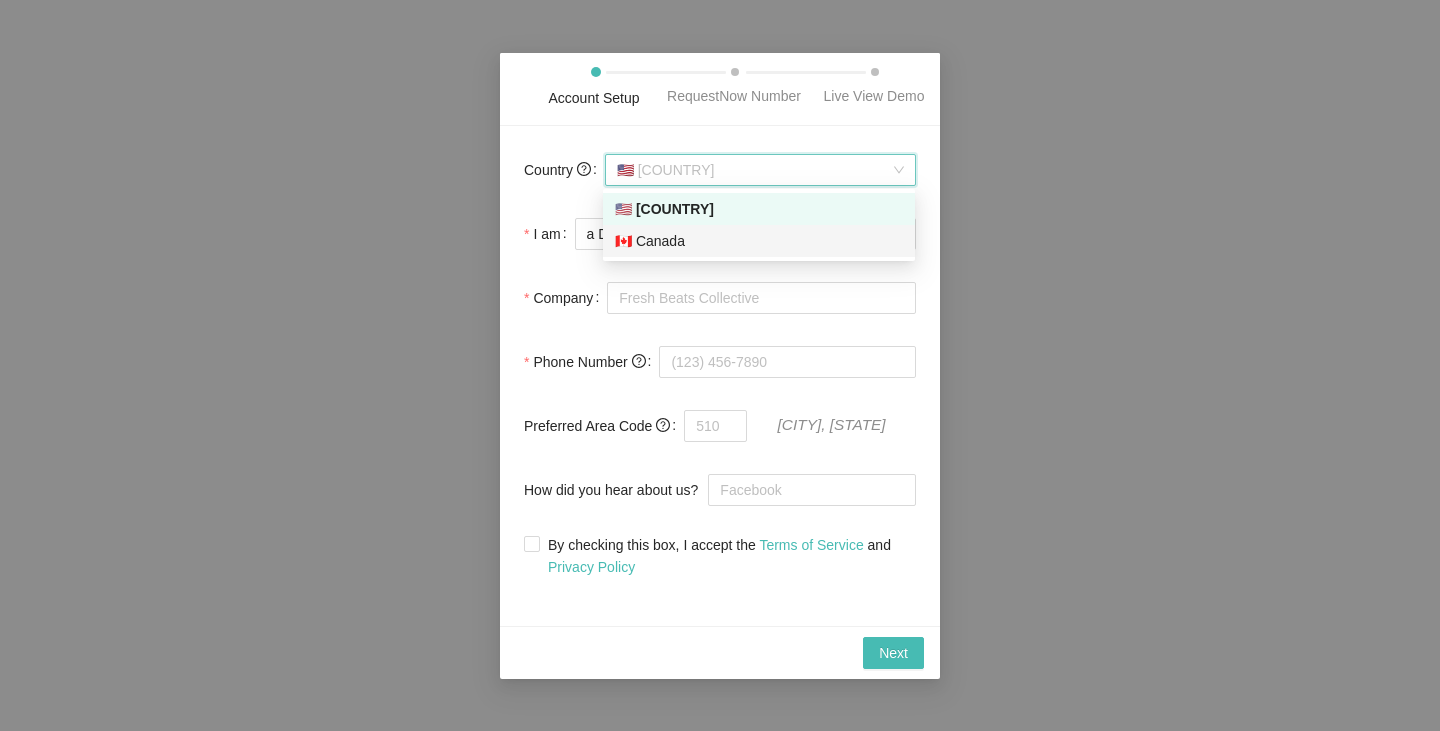 click on "🇨🇦   Canada" at bounding box center [759, 241] 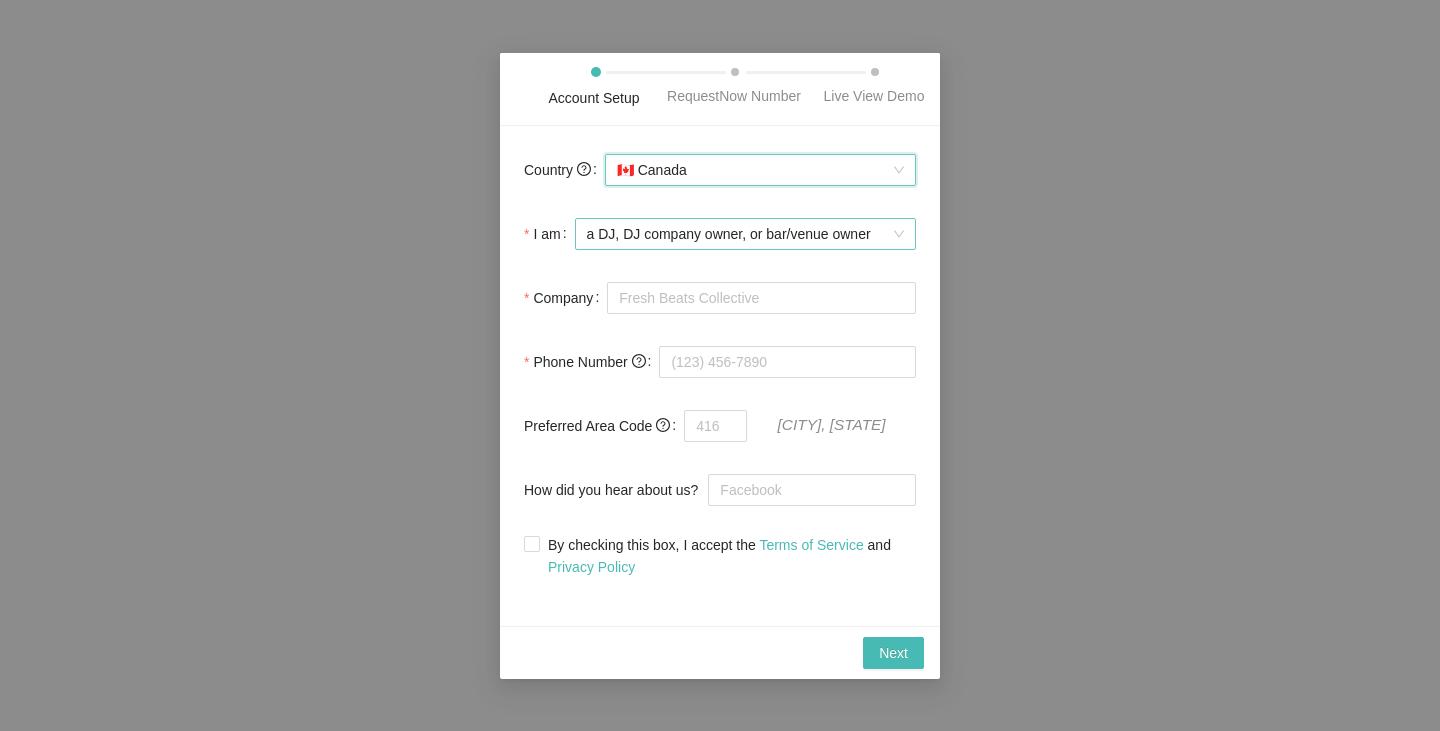 click on "a DJ, DJ company owner, or bar/venue owner" at bounding box center (745, 234) 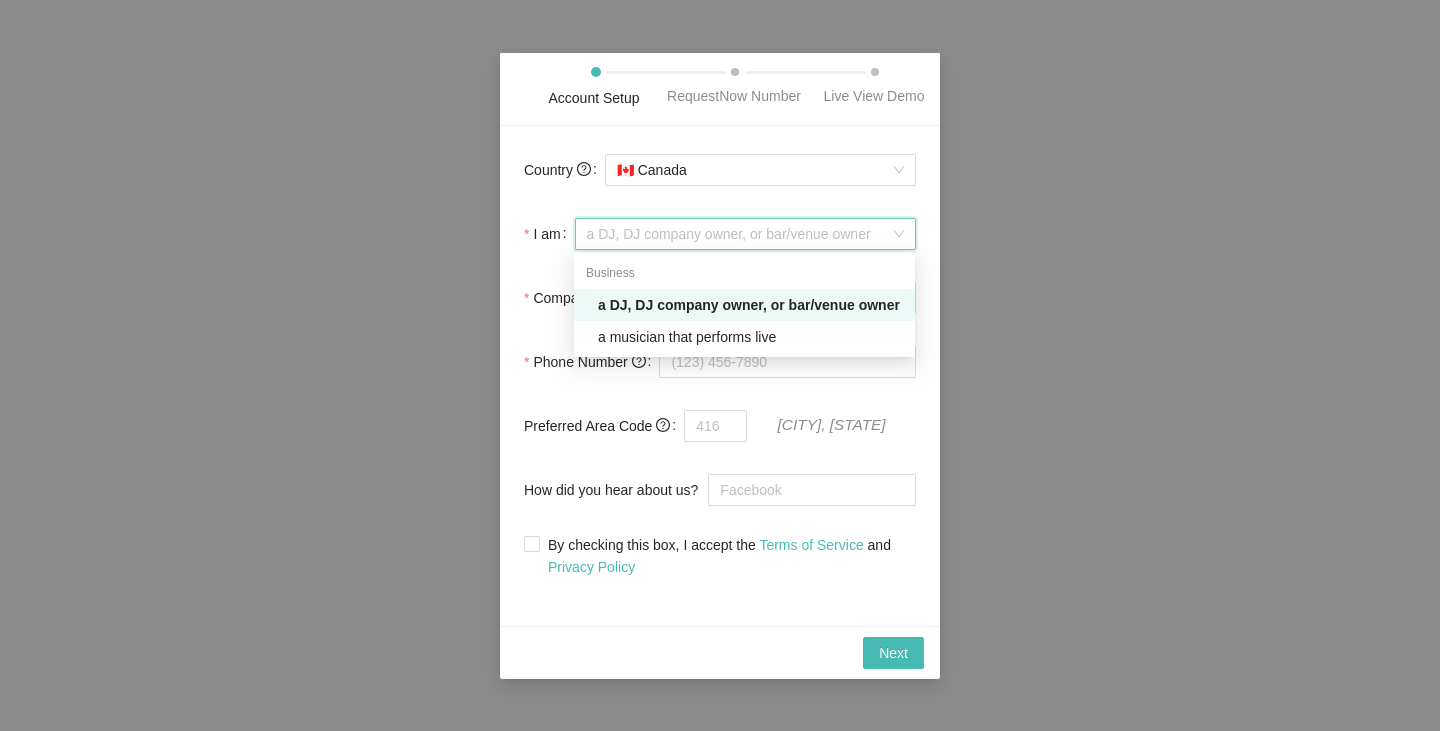 click on "a DJ, DJ company owner, or bar/venue owner" at bounding box center (750, 305) 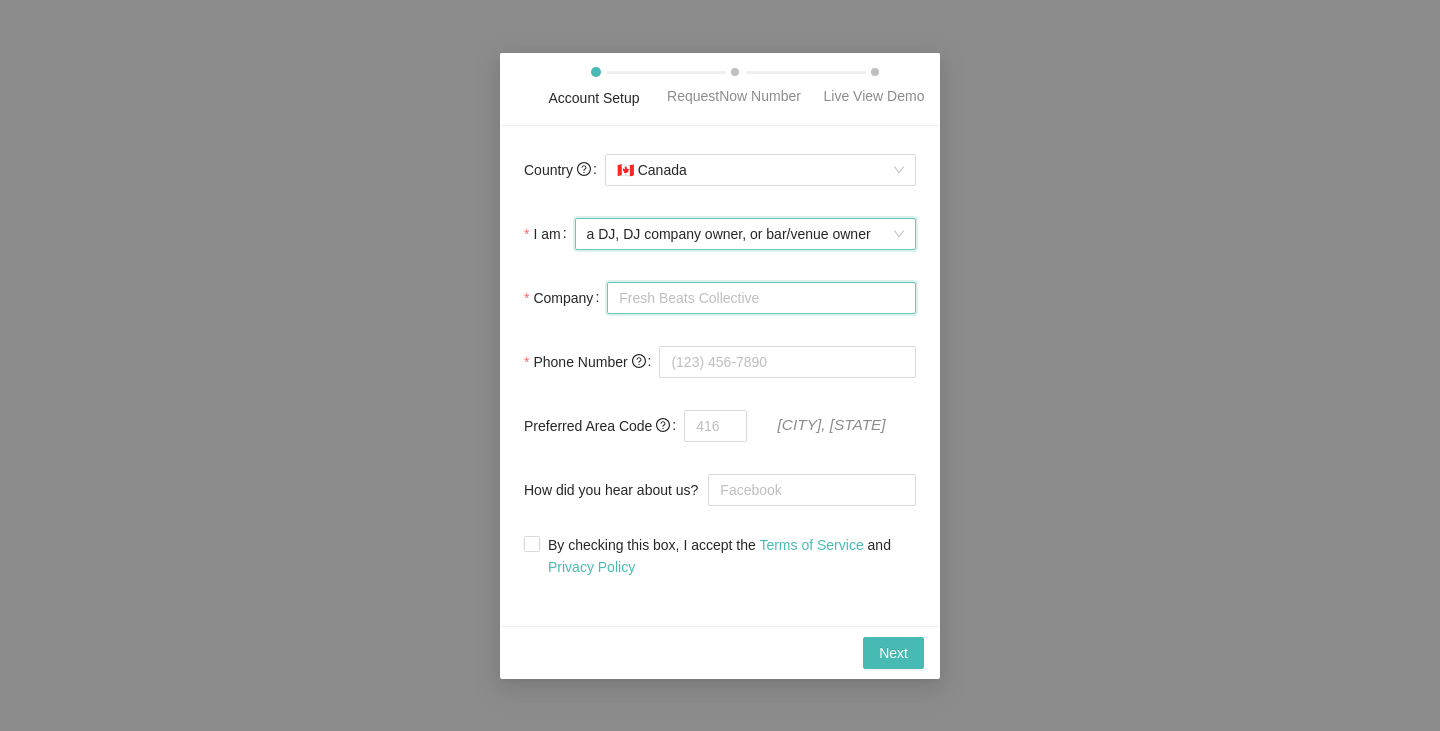 click on "Company" at bounding box center (761, 298) 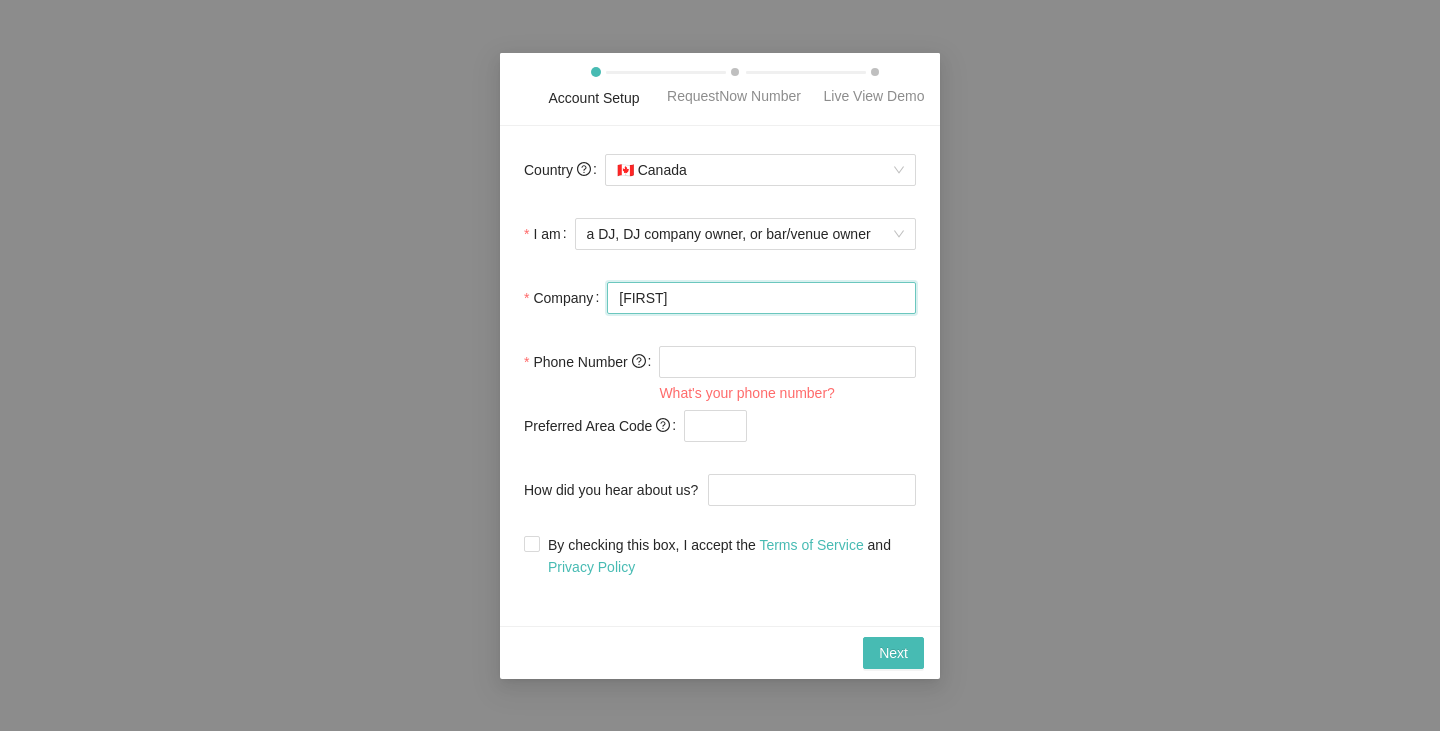 click on "Doppio" at bounding box center [761, 298] 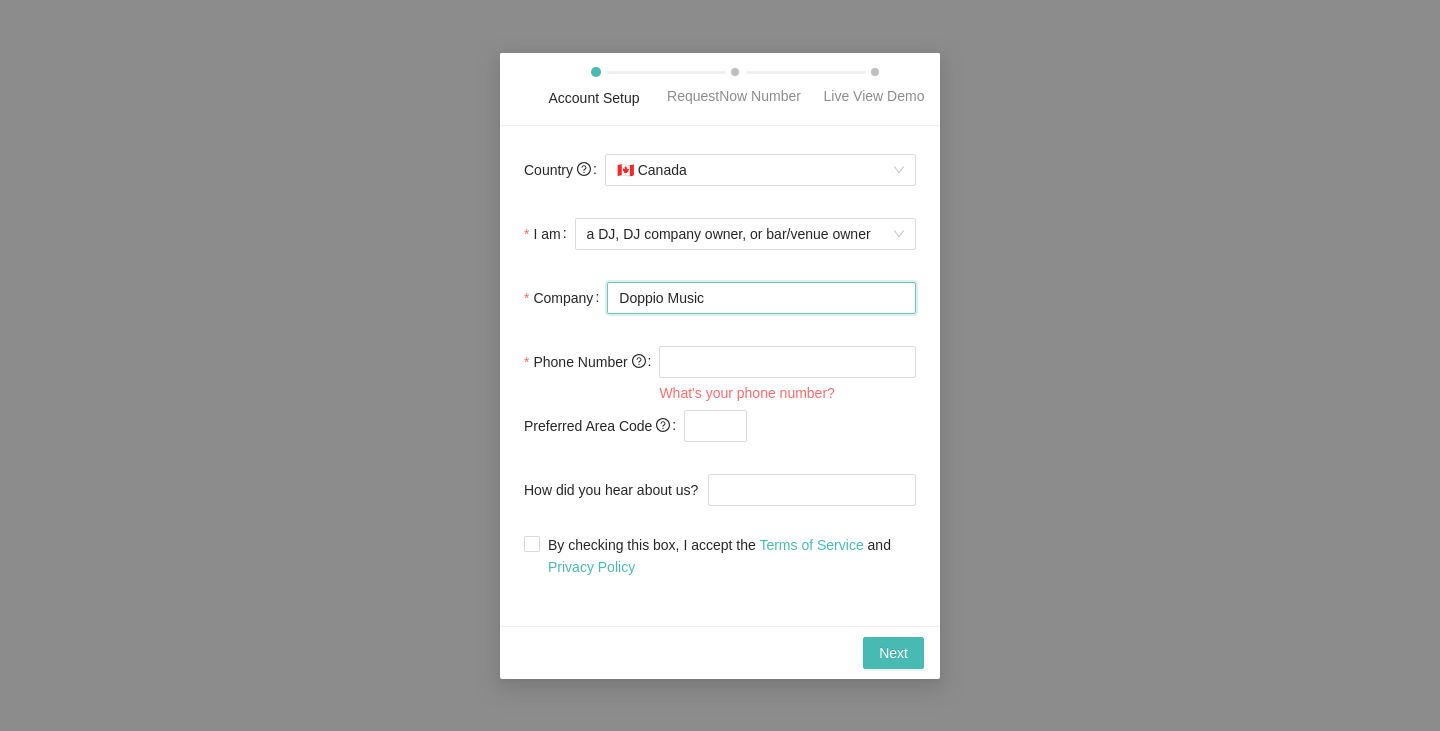 type on "Doppio Music" 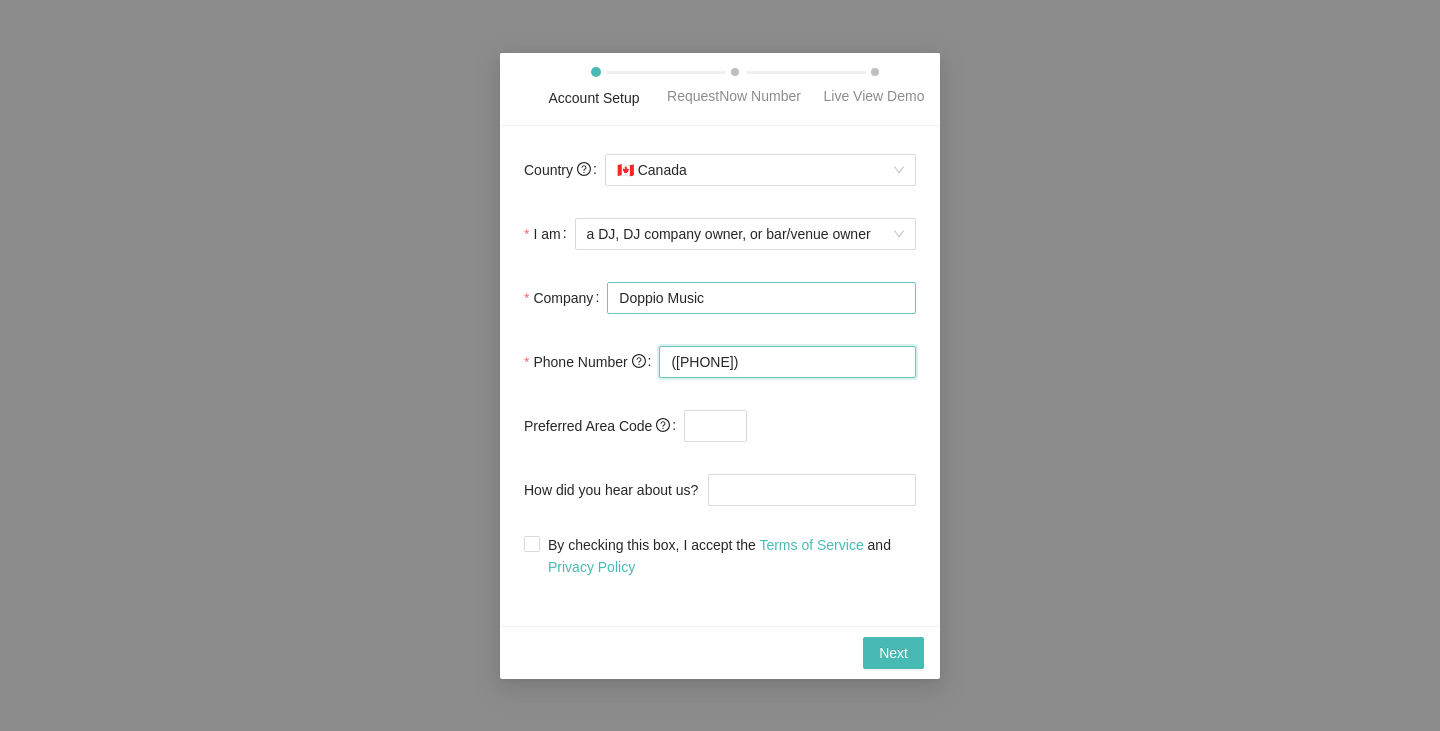 type on "(403) 875-5032" 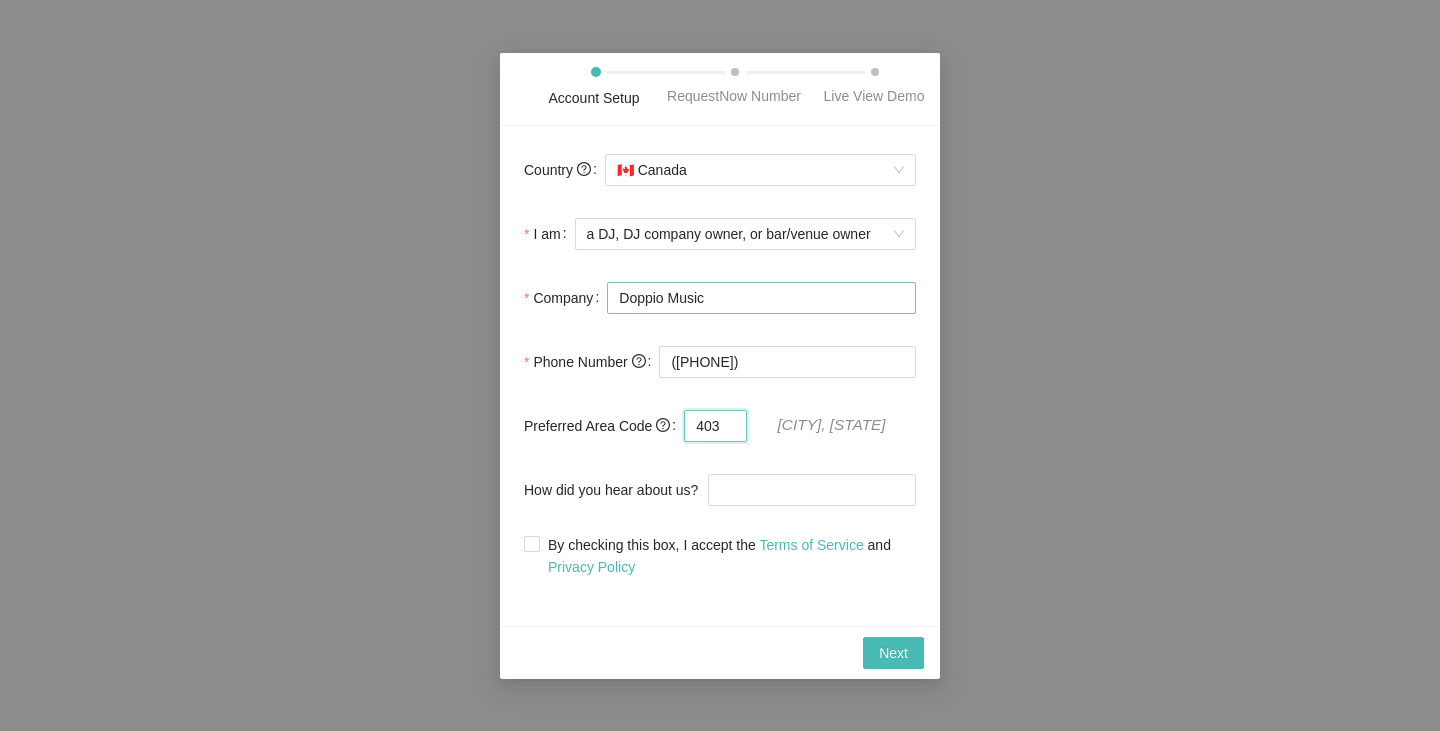 type on "403" 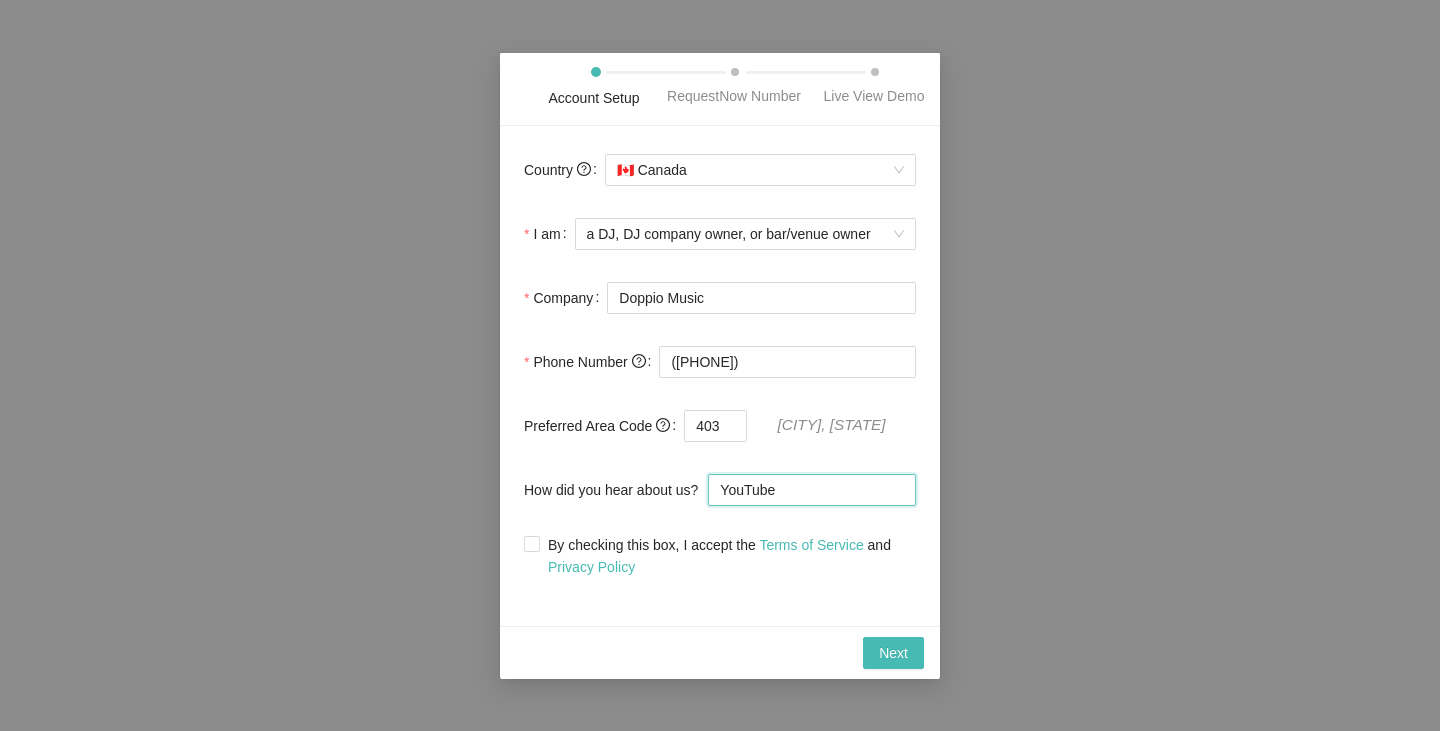 type on "YouTube" 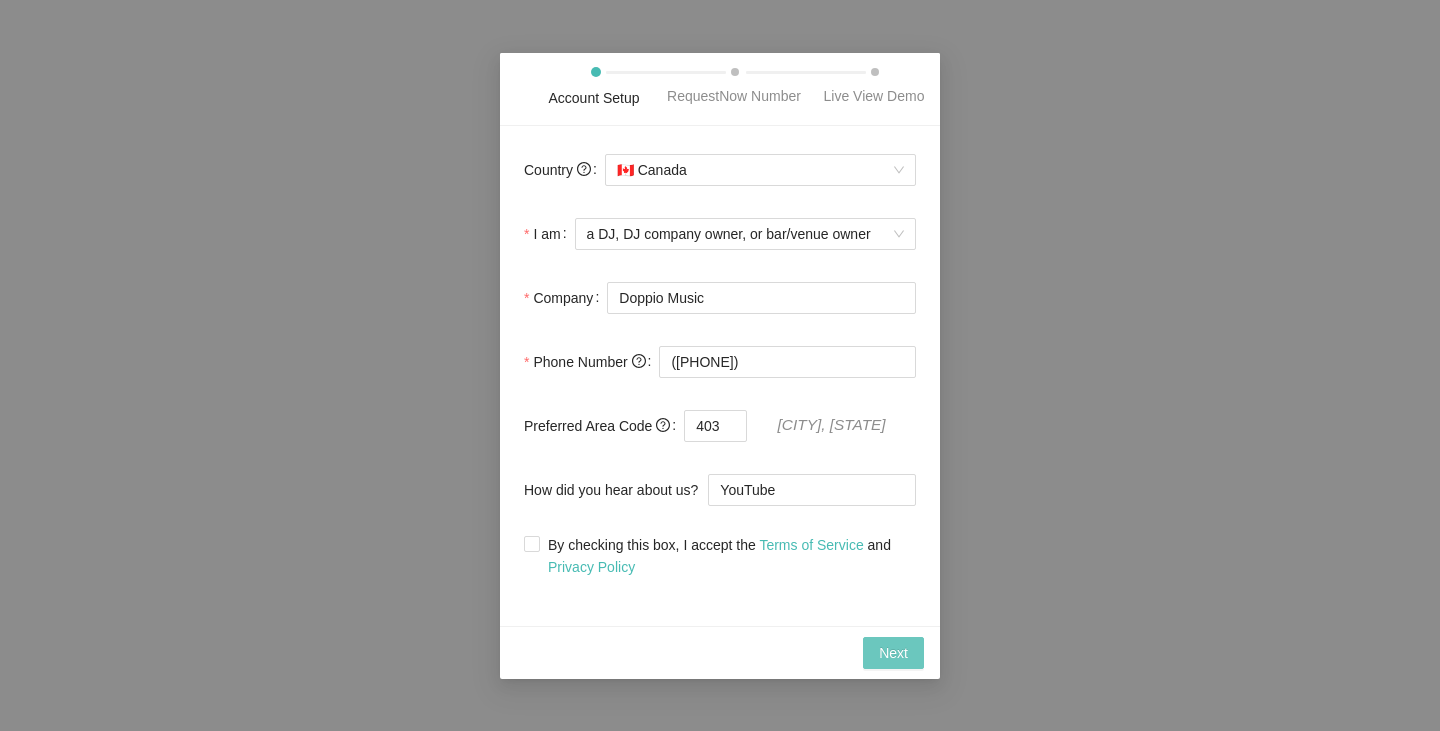 click on "Next" at bounding box center (893, 653) 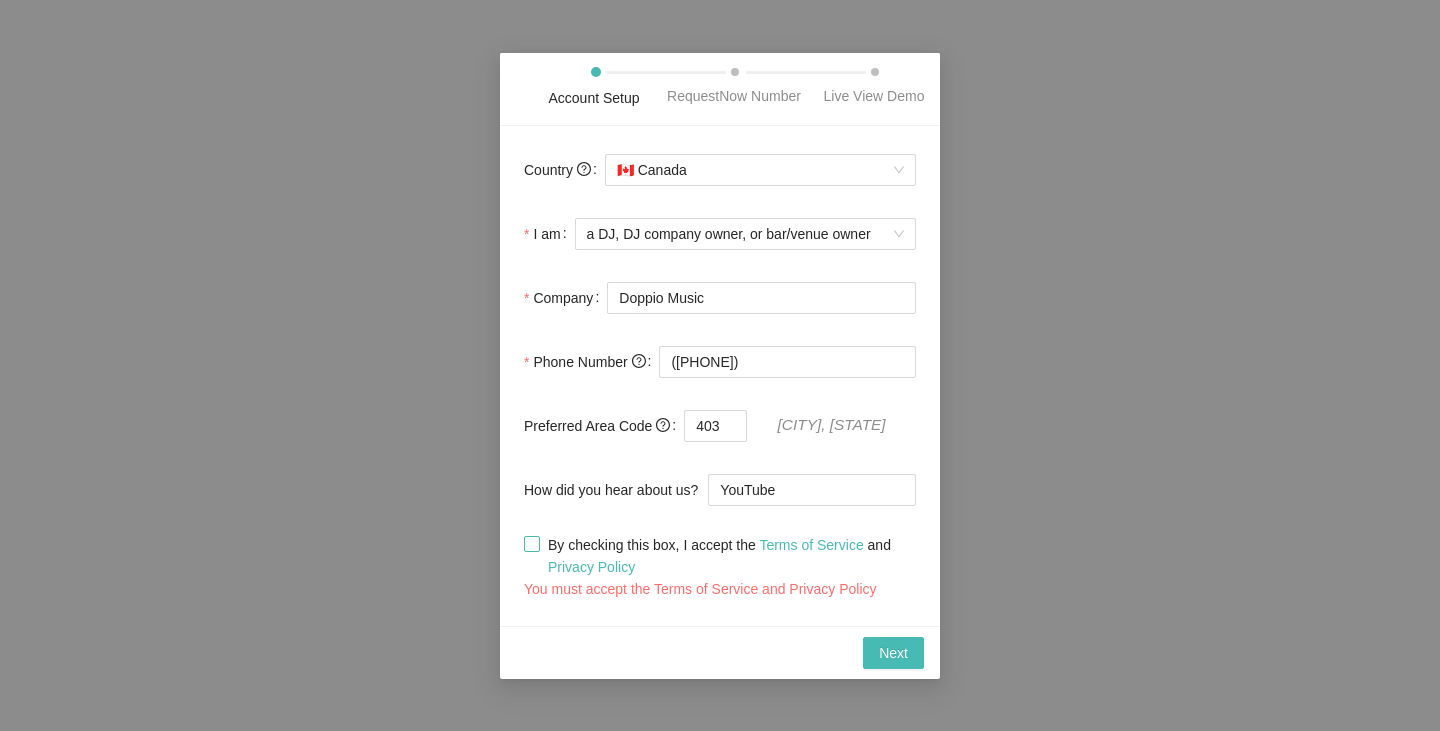 click on "Country   🇨🇦   Canada I am a DJ, DJ company owner, or bar/venue owner Company Doppio Music Phone Number   (403) 875-5032 Preferred Area Code   403 Calgary, AB How did you hear about us? YouTube By checking this box, I accept the   Terms of Service   and   Privacy Policy You must accept the Terms of Service and Privacy Policy" at bounding box center [720, 376] 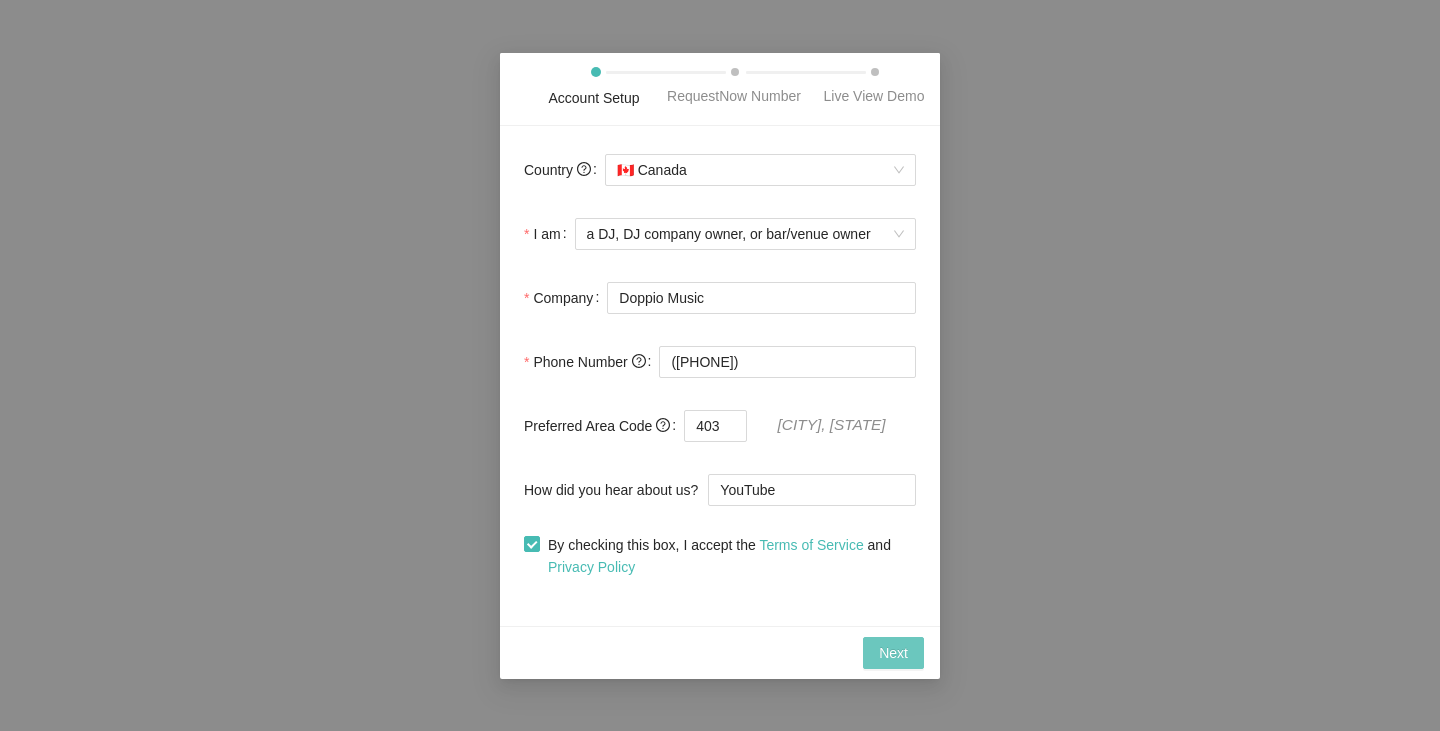 click on "Next" at bounding box center [893, 653] 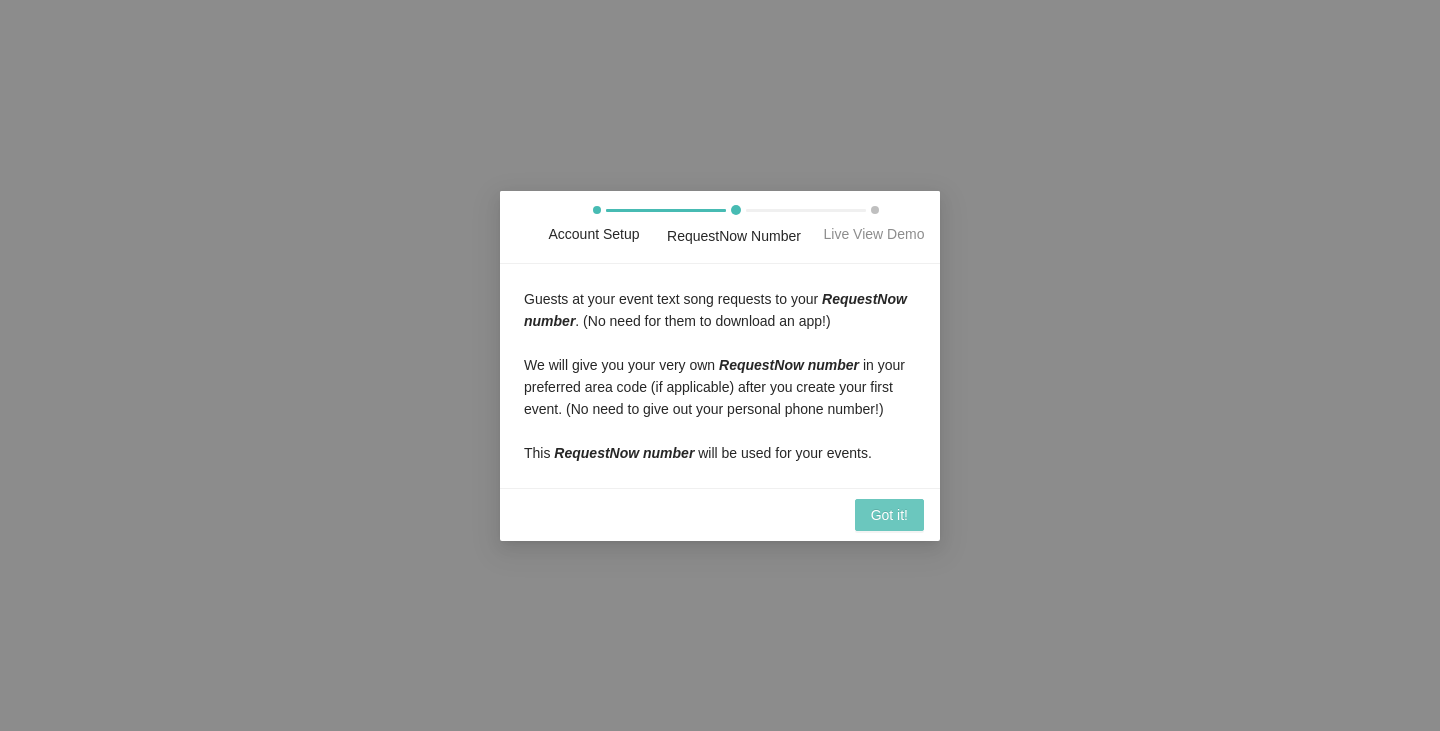click on "Got it!" at bounding box center (889, 515) 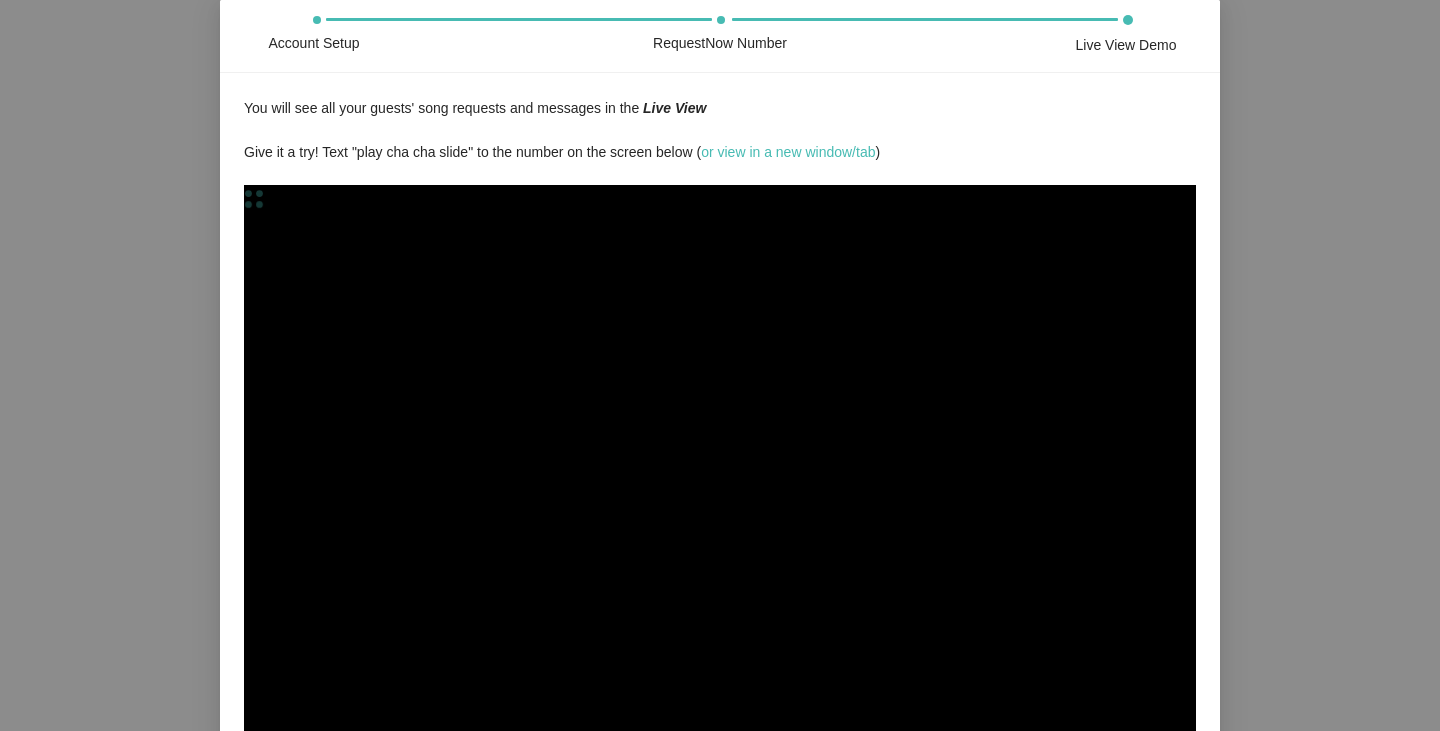 scroll, scrollTop: 0, scrollLeft: 0, axis: both 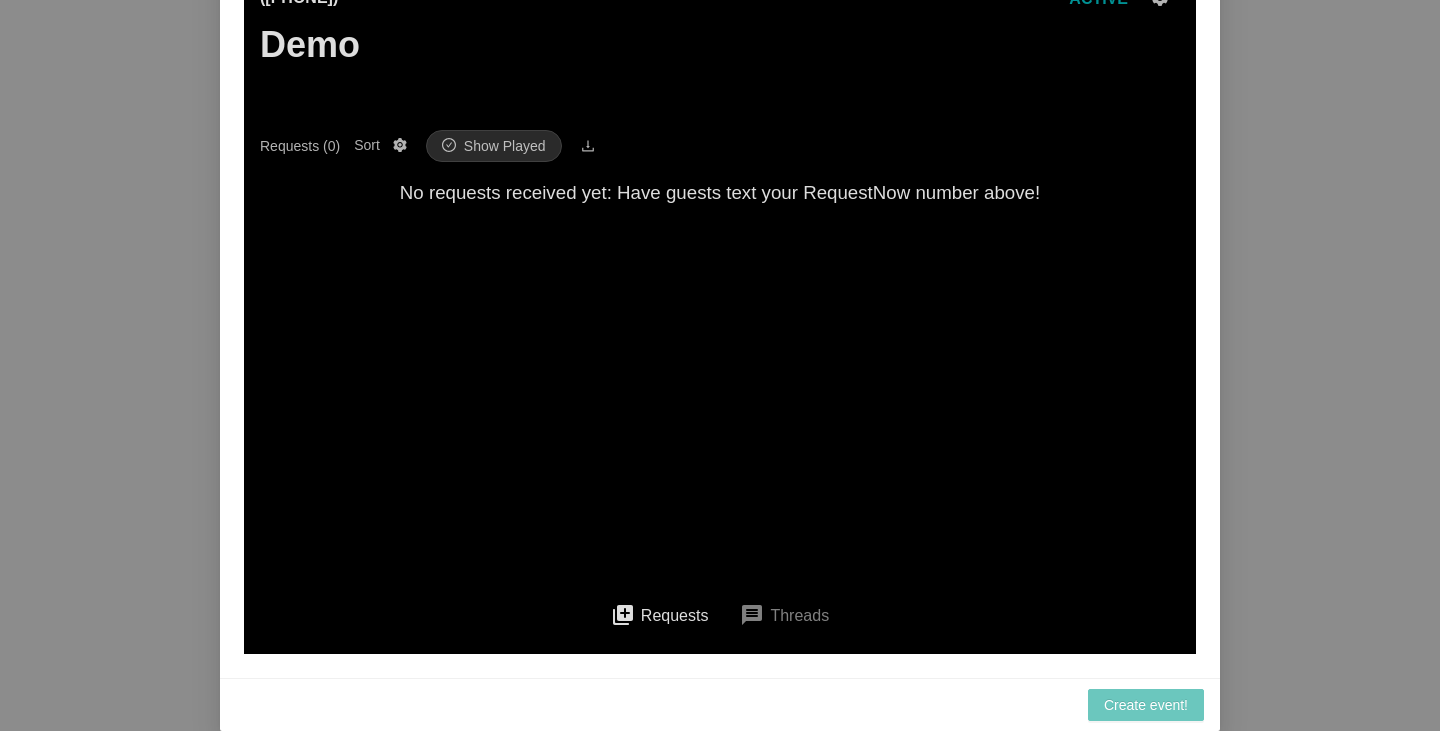 click on "Create event!" at bounding box center [1146, 705] 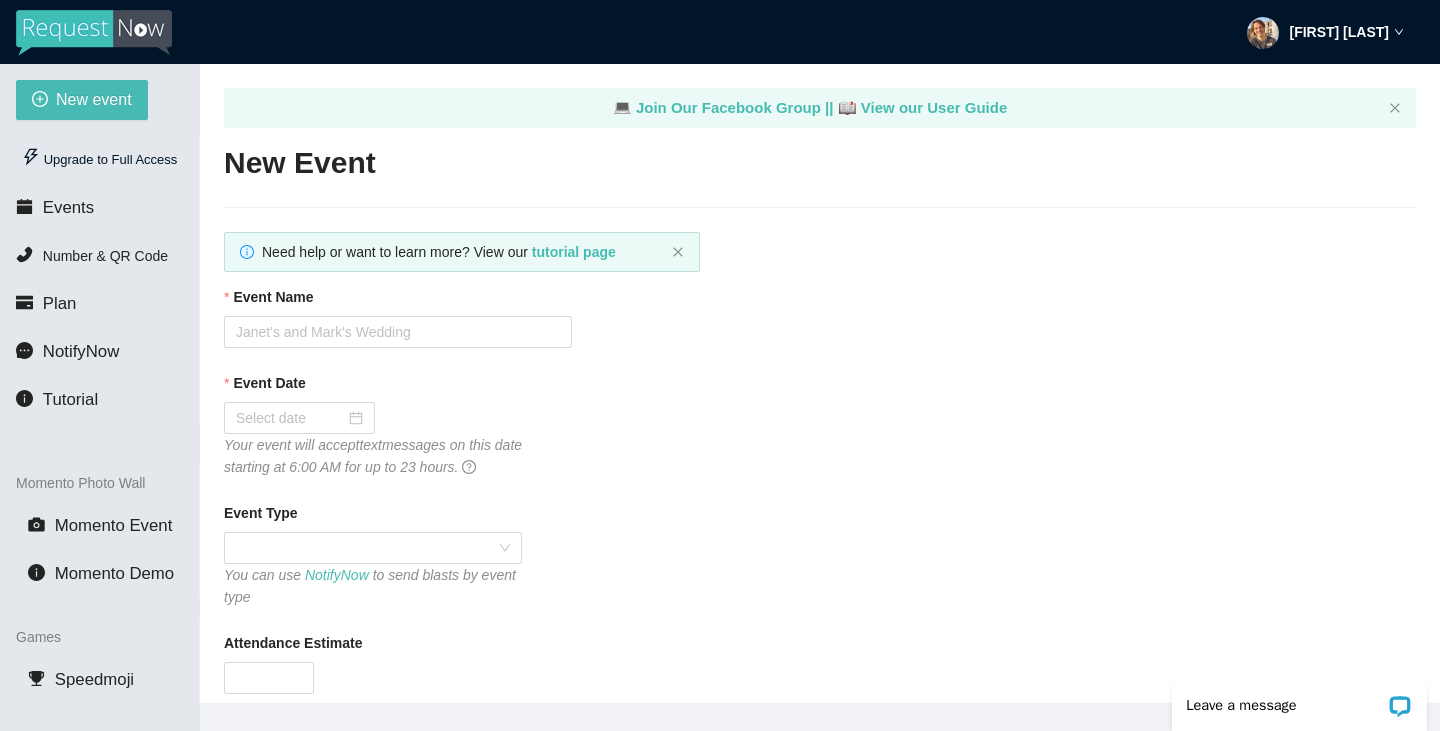 scroll, scrollTop: 0, scrollLeft: 0, axis: both 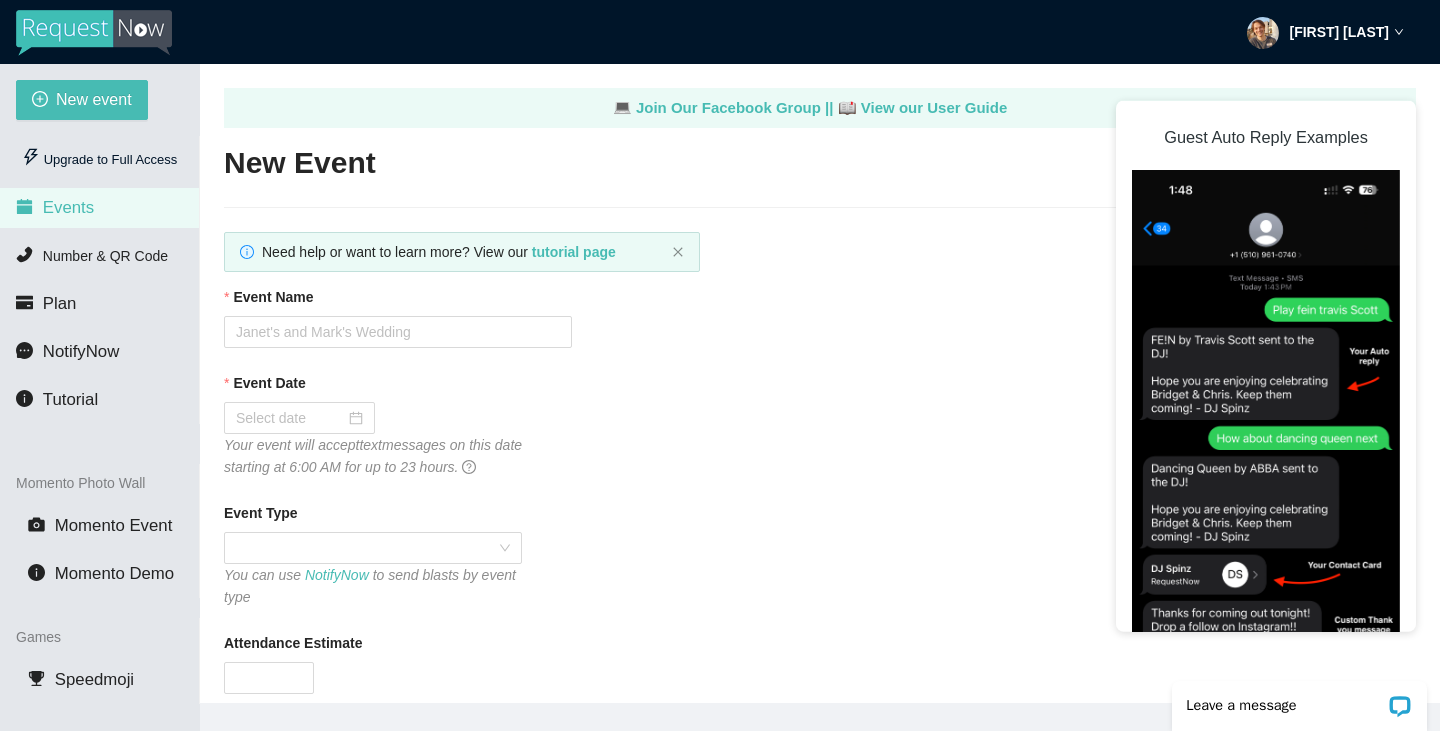 click on "Anthony Bijak" at bounding box center [1325, 32] 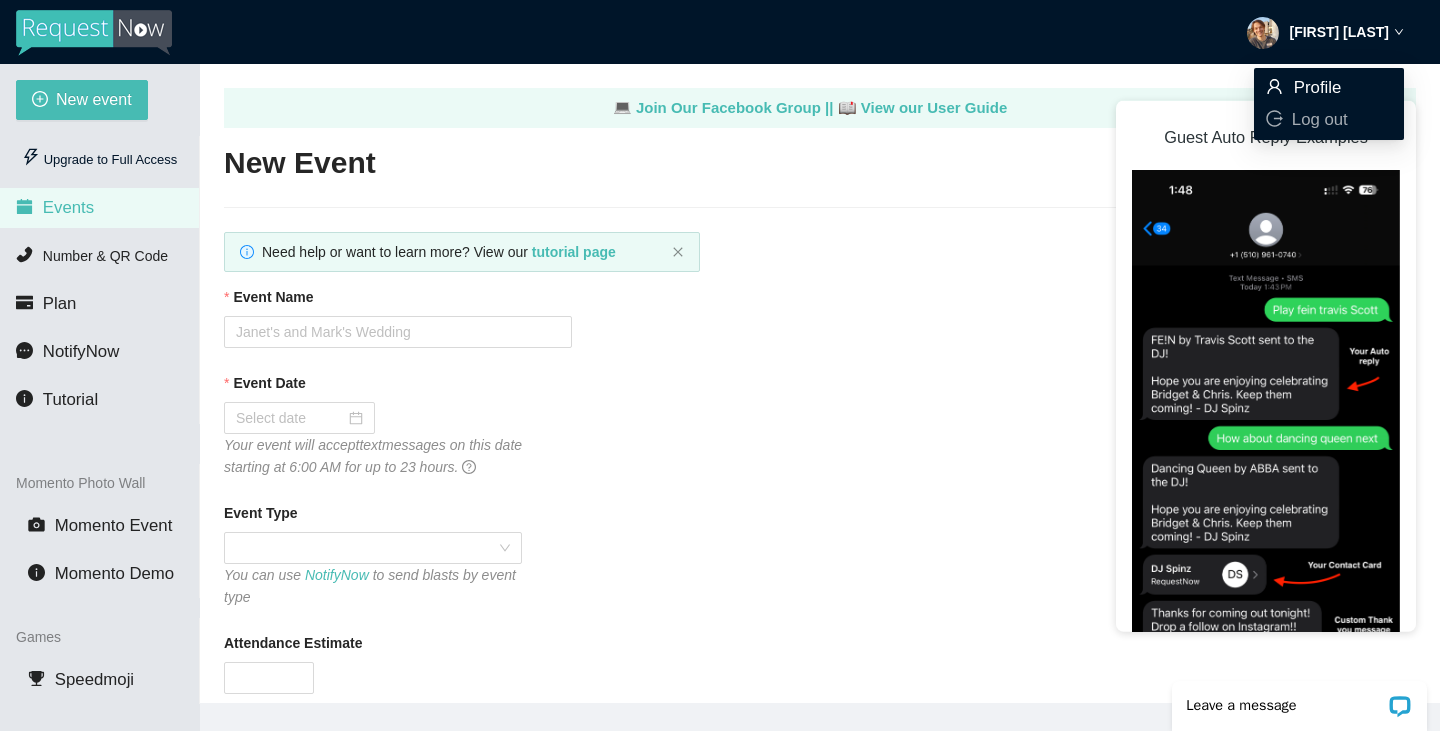 click on "Profile" at bounding box center (1318, 87) 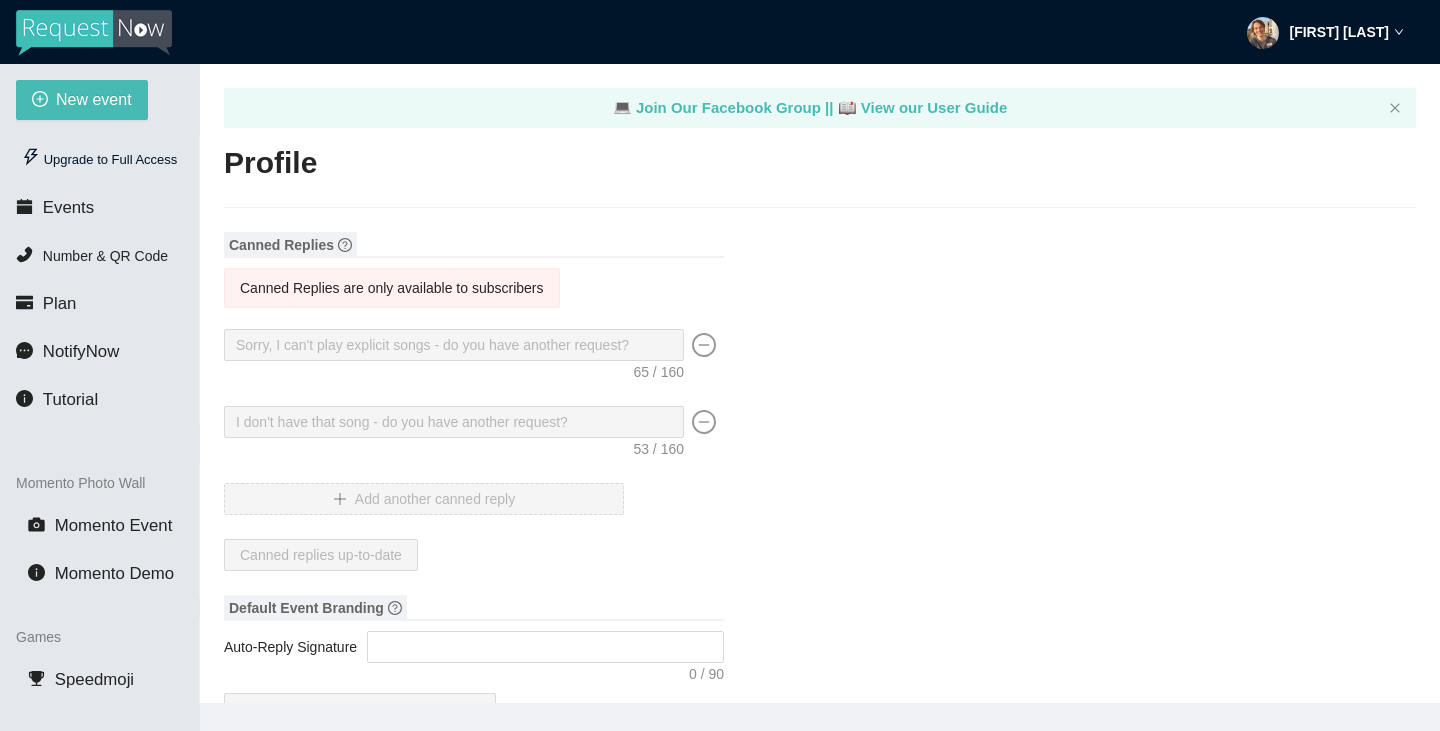 type on "https://virtualdj.com/ask/DJ_Spinz" 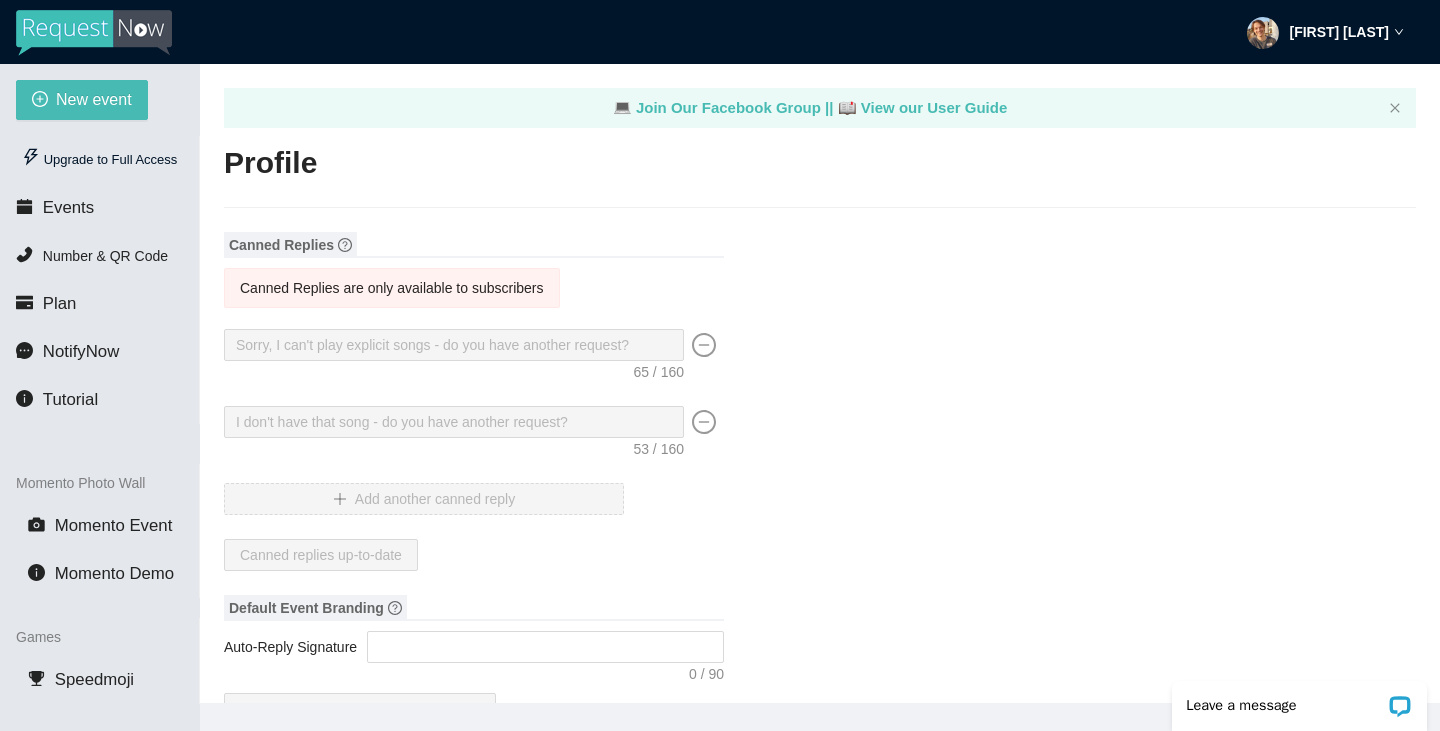 scroll, scrollTop: 0, scrollLeft: 0, axis: both 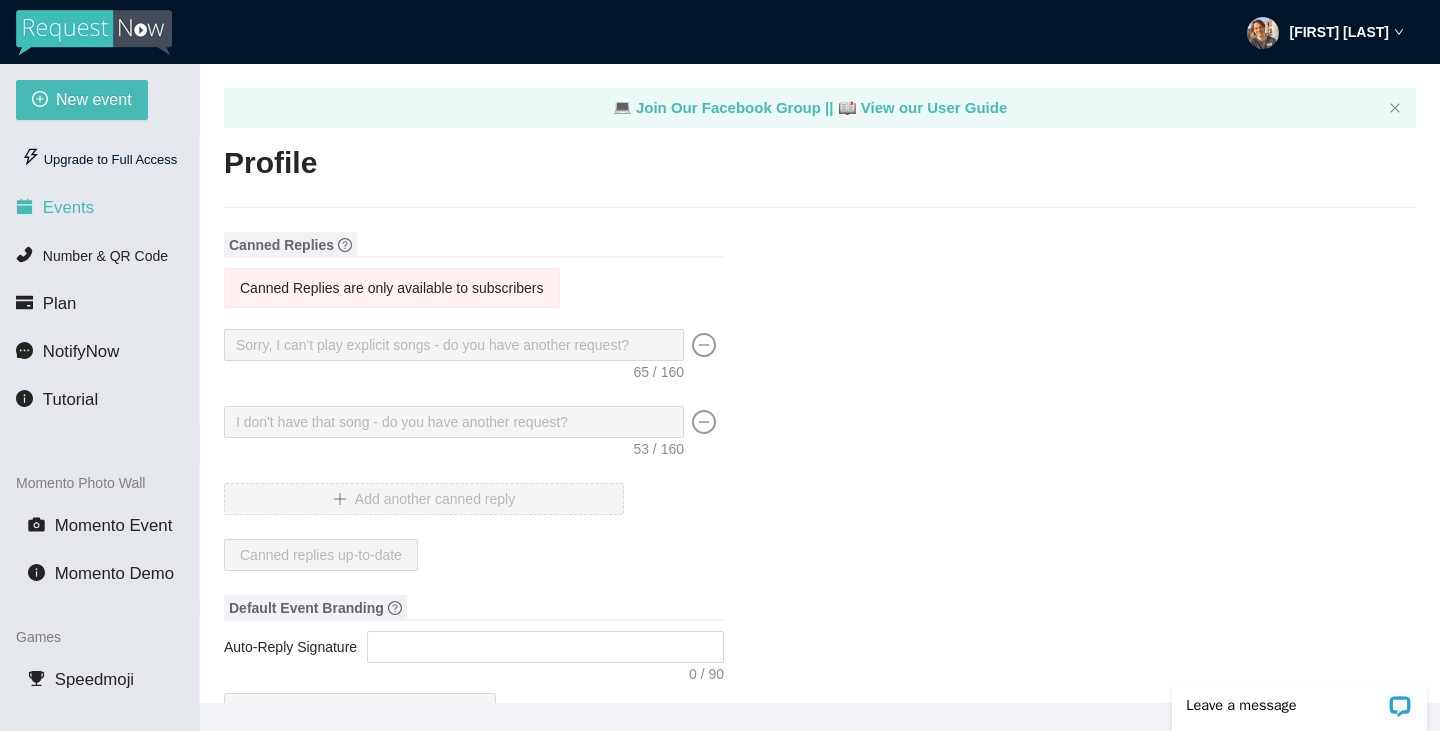 click on "Events" at bounding box center [68, 207] 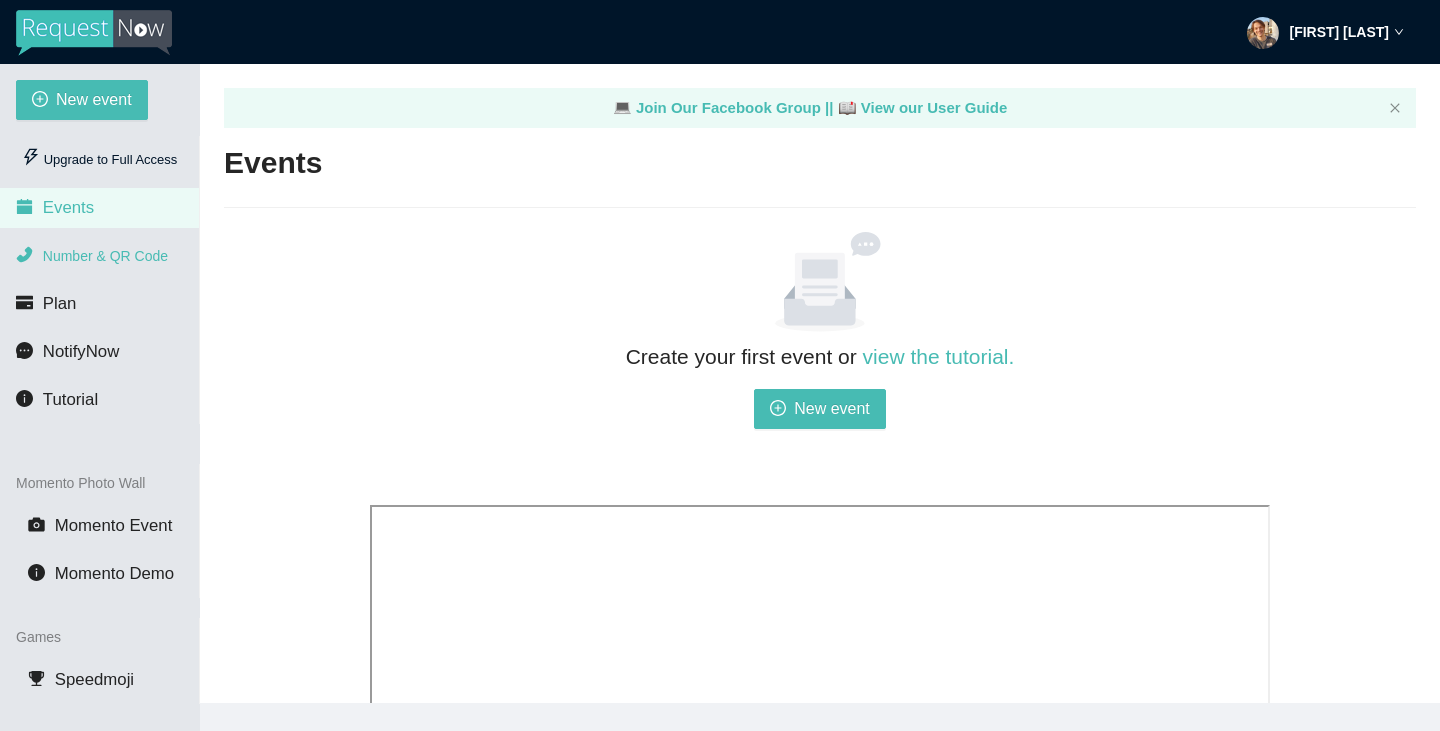 click on "Number & QR Code" at bounding box center [99, 256] 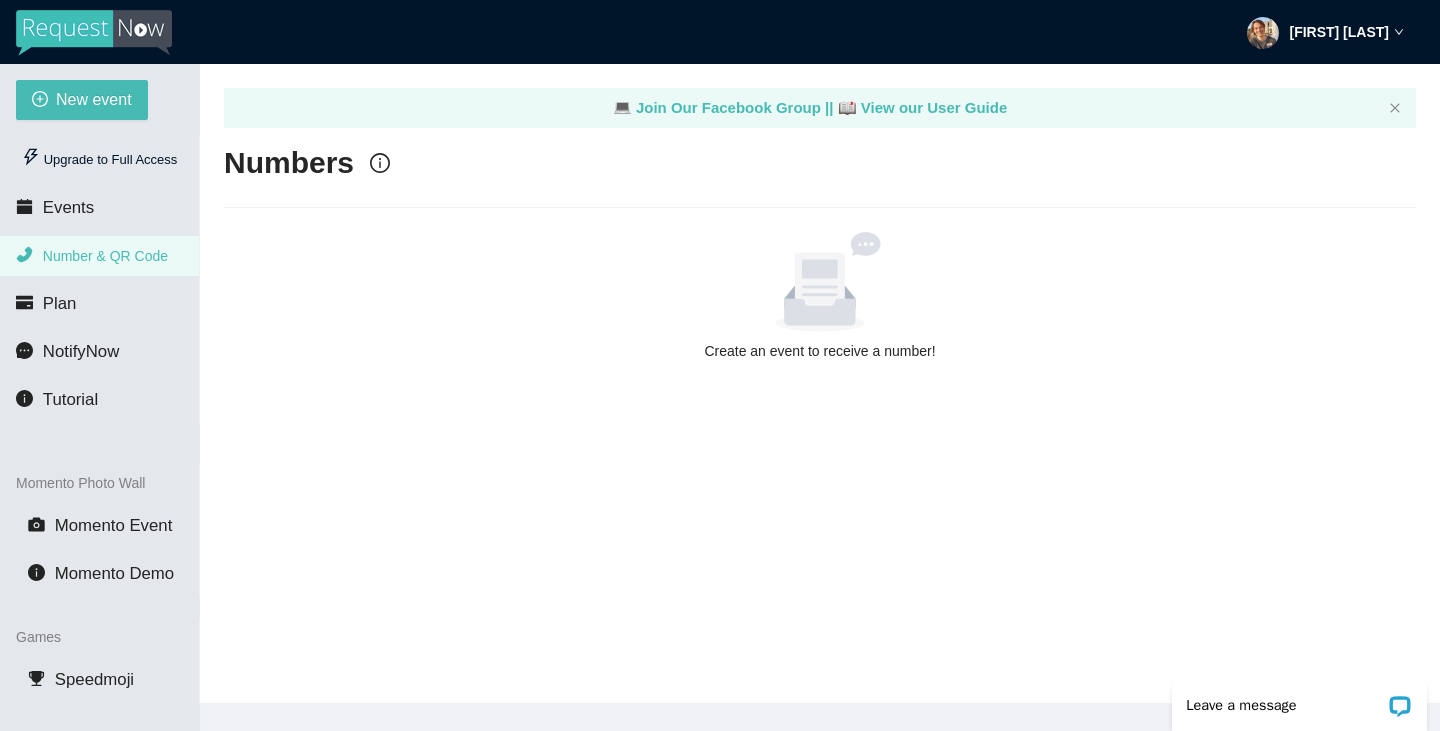 scroll, scrollTop: 0, scrollLeft: 0, axis: both 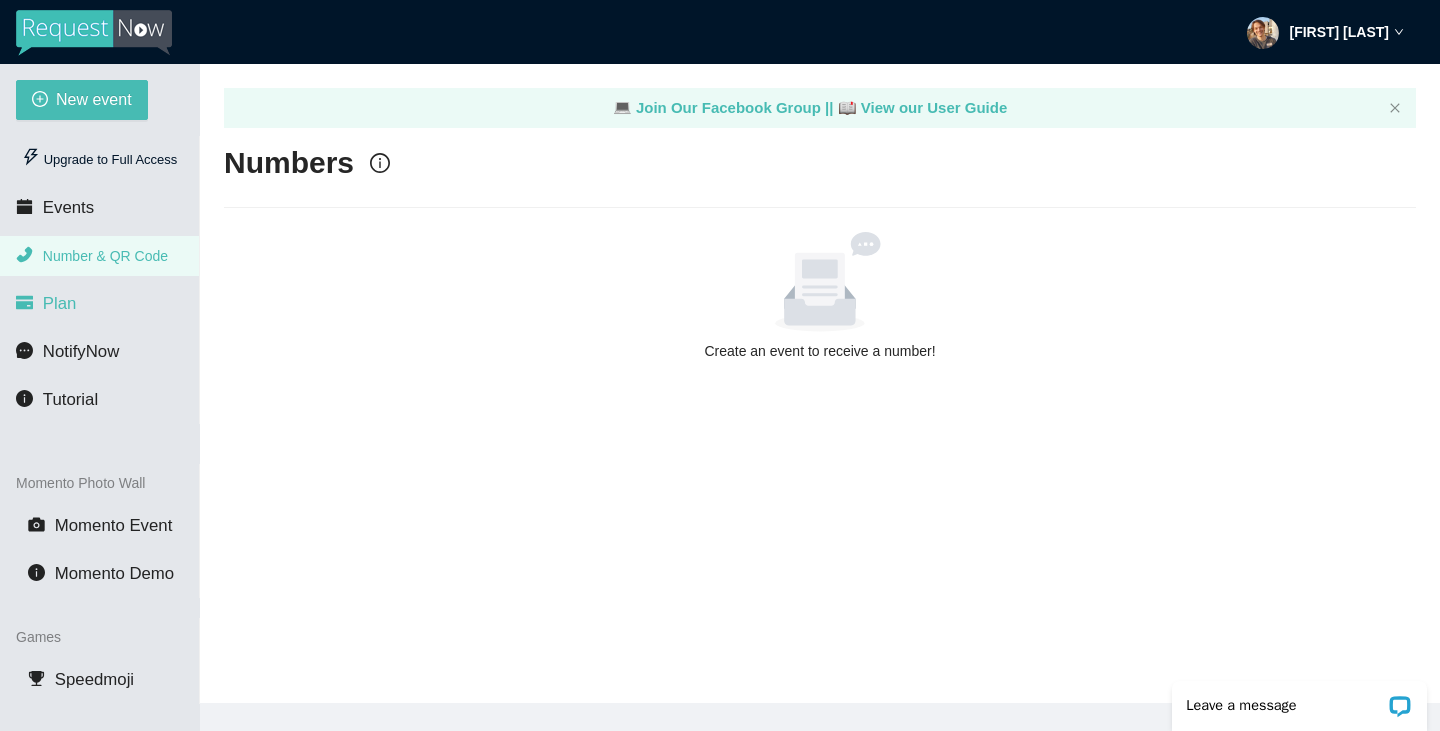 click on "Plan" at bounding box center [99, 304] 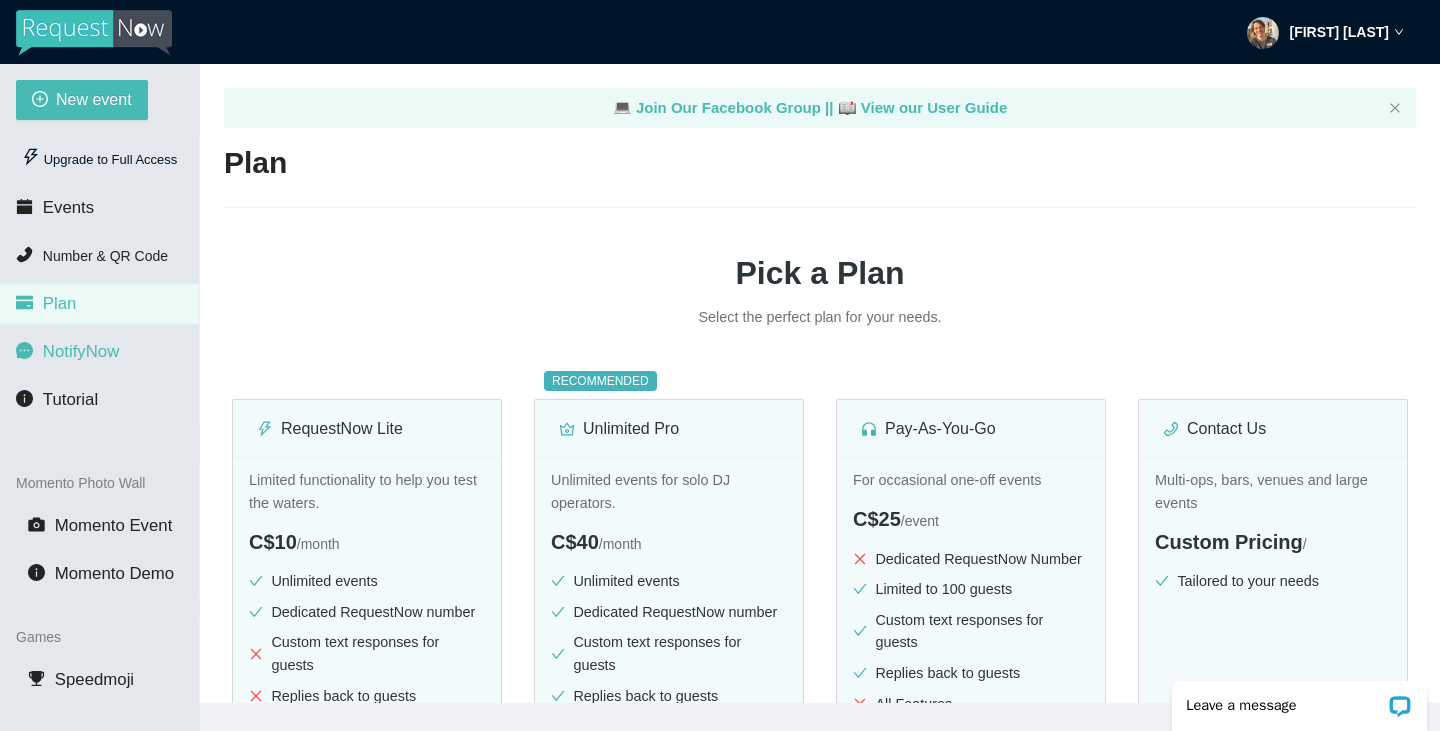 scroll, scrollTop: 0, scrollLeft: 0, axis: both 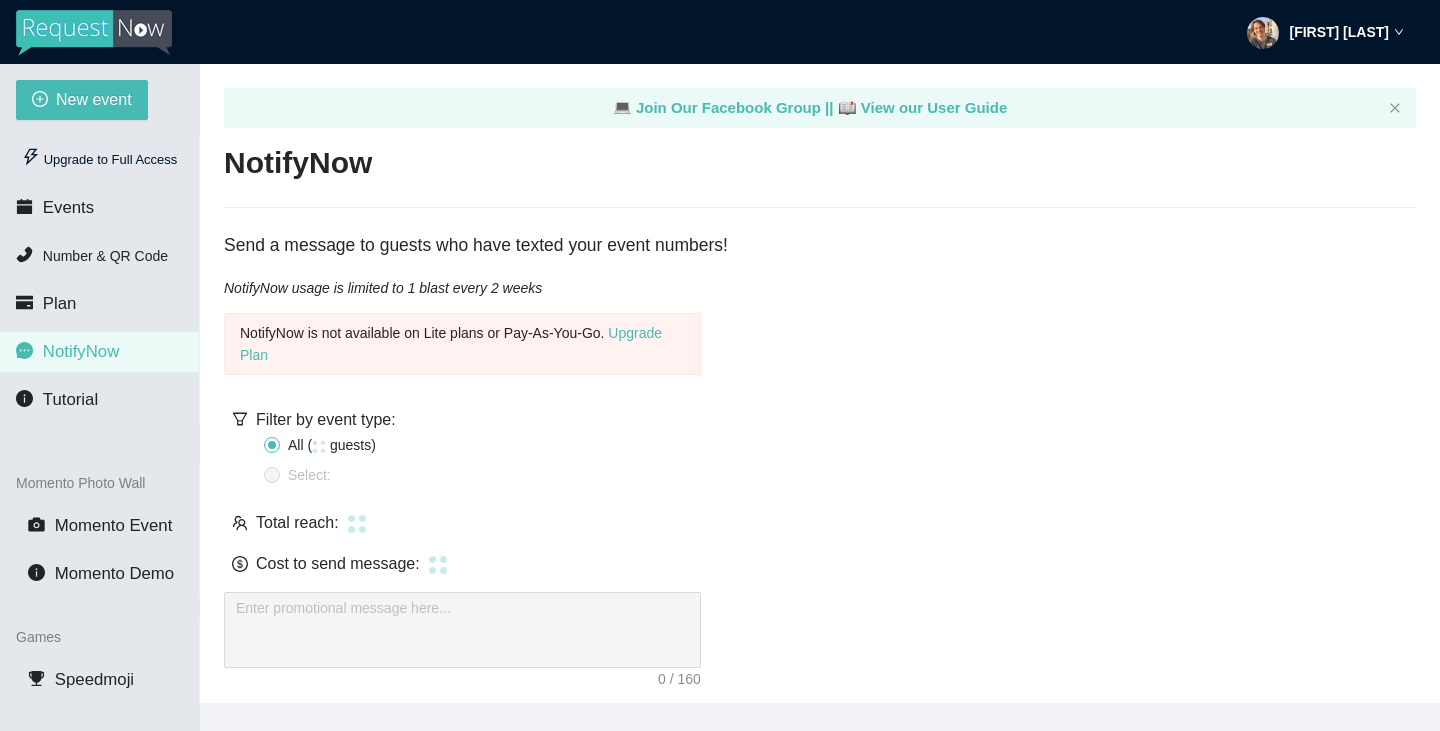 type 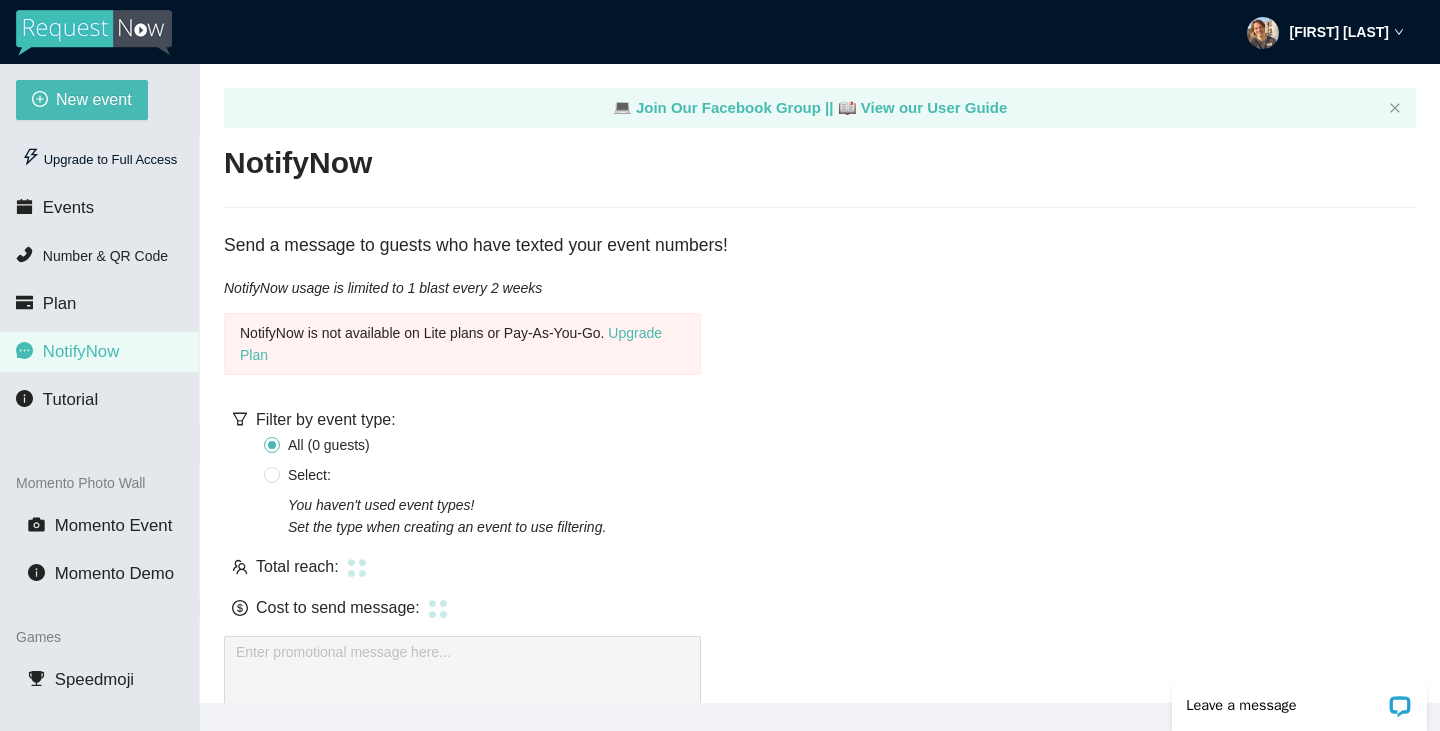 scroll, scrollTop: 0, scrollLeft: 0, axis: both 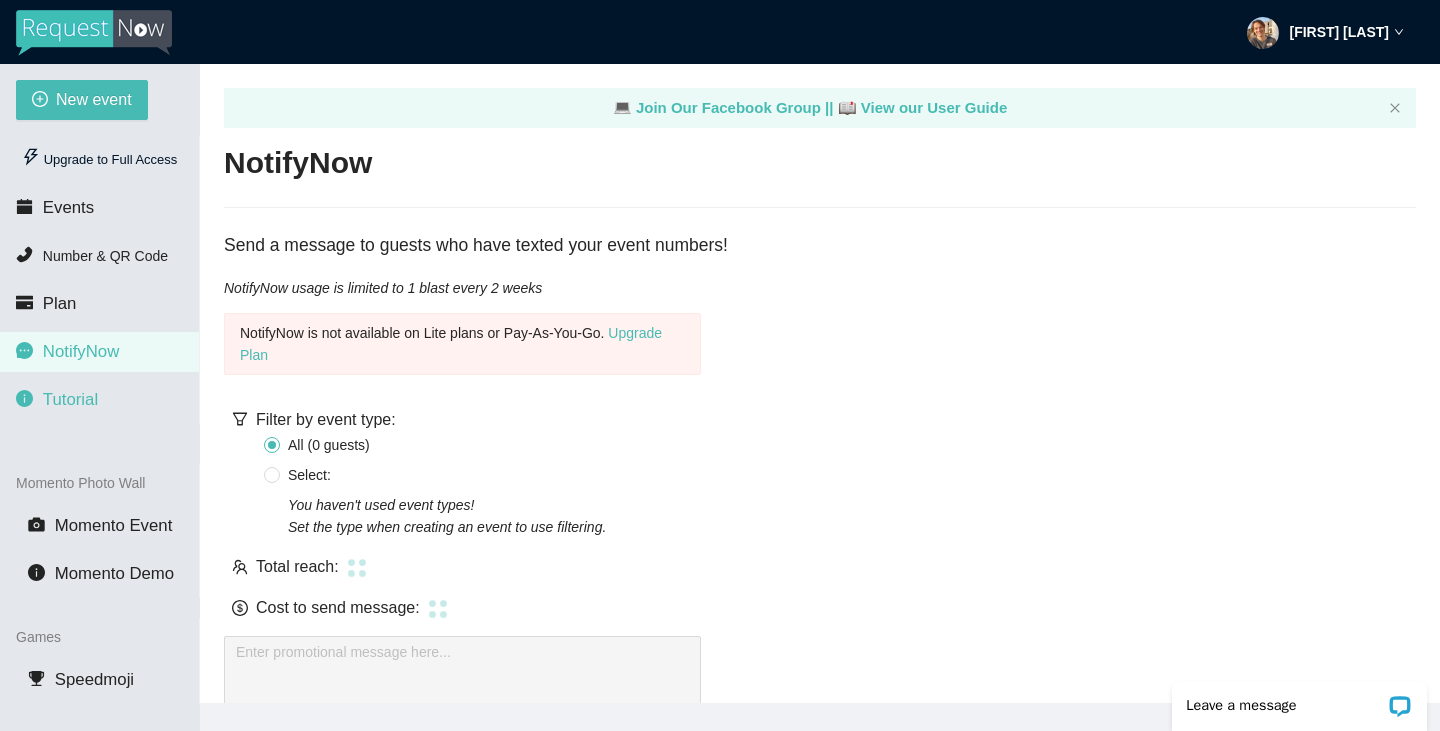 click on "Tutorial" at bounding box center [70, 399] 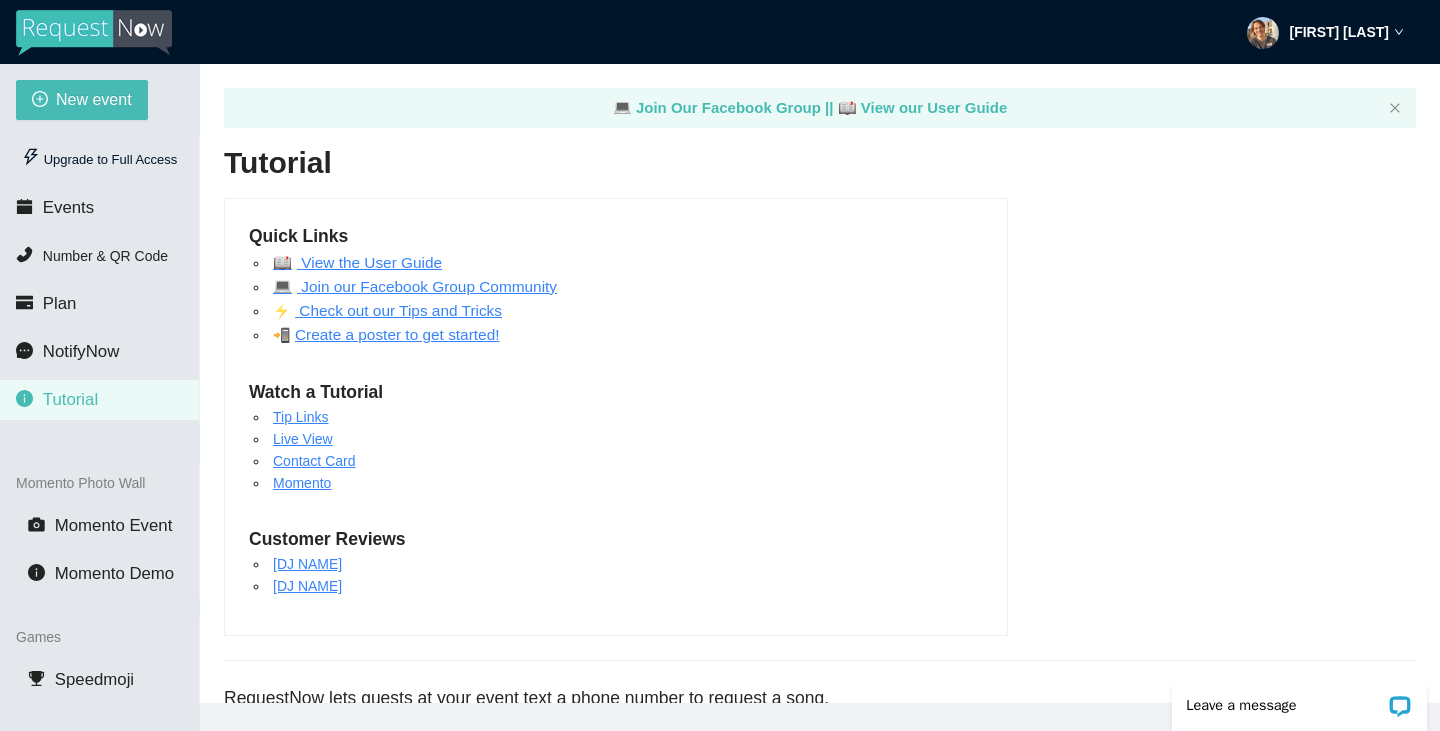 scroll, scrollTop: 0, scrollLeft: 0, axis: both 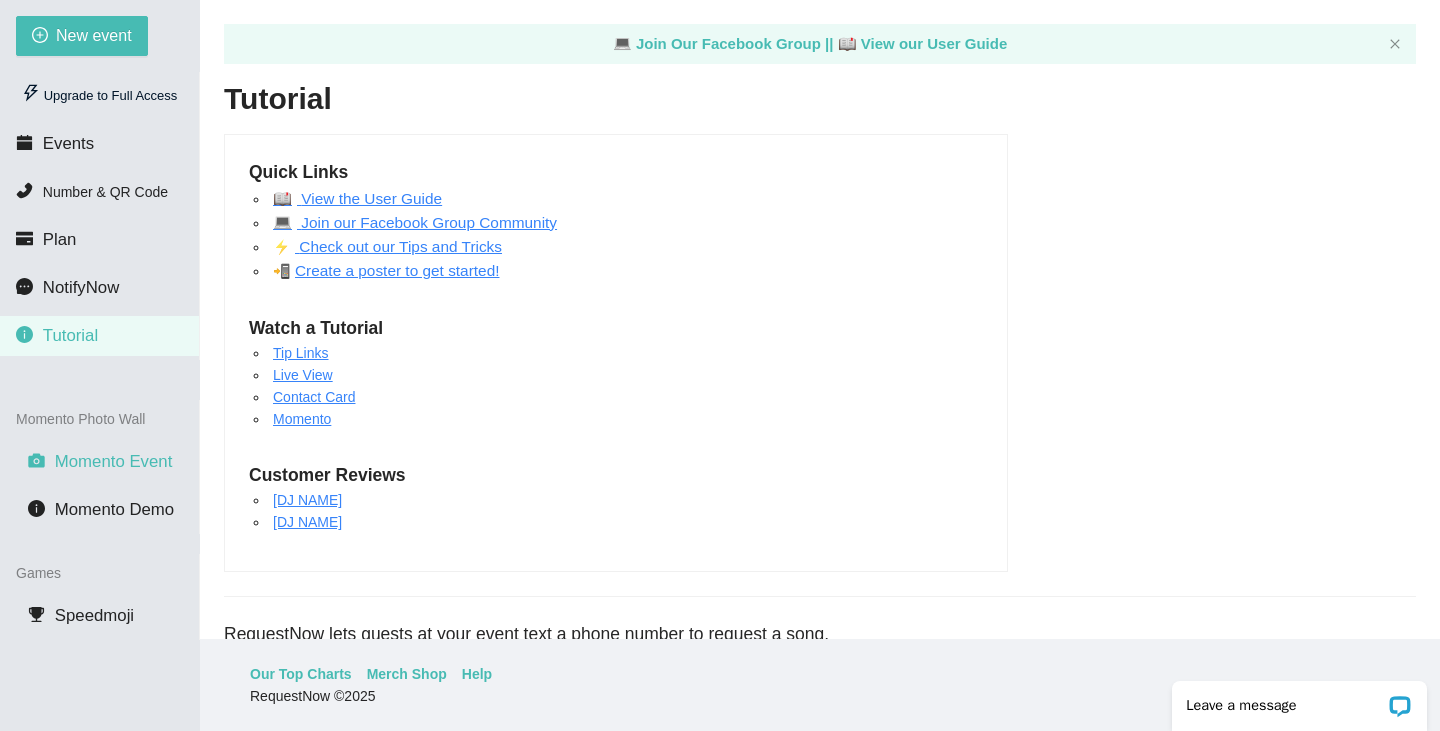 click on "Momento Event" at bounding box center [114, 461] 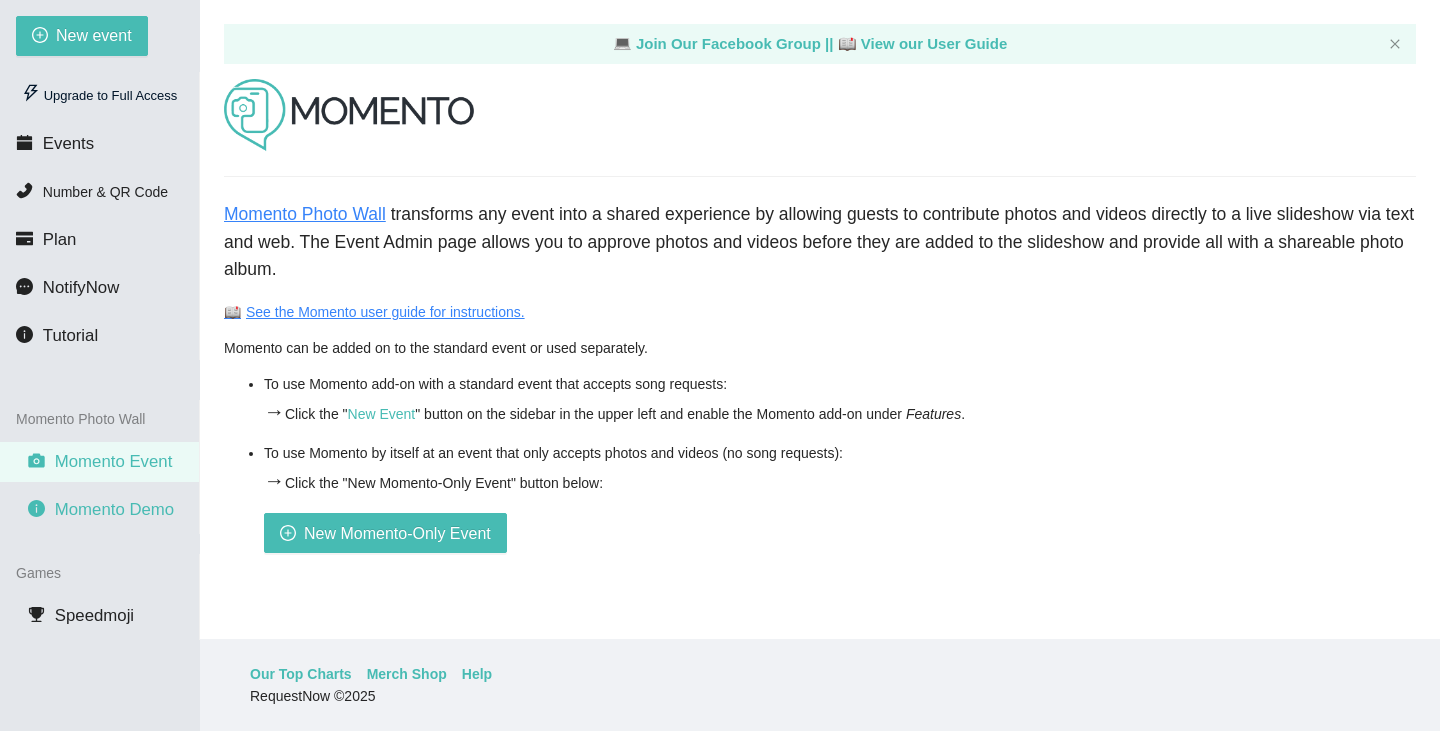 click on "Momento Demo" at bounding box center [99, 510] 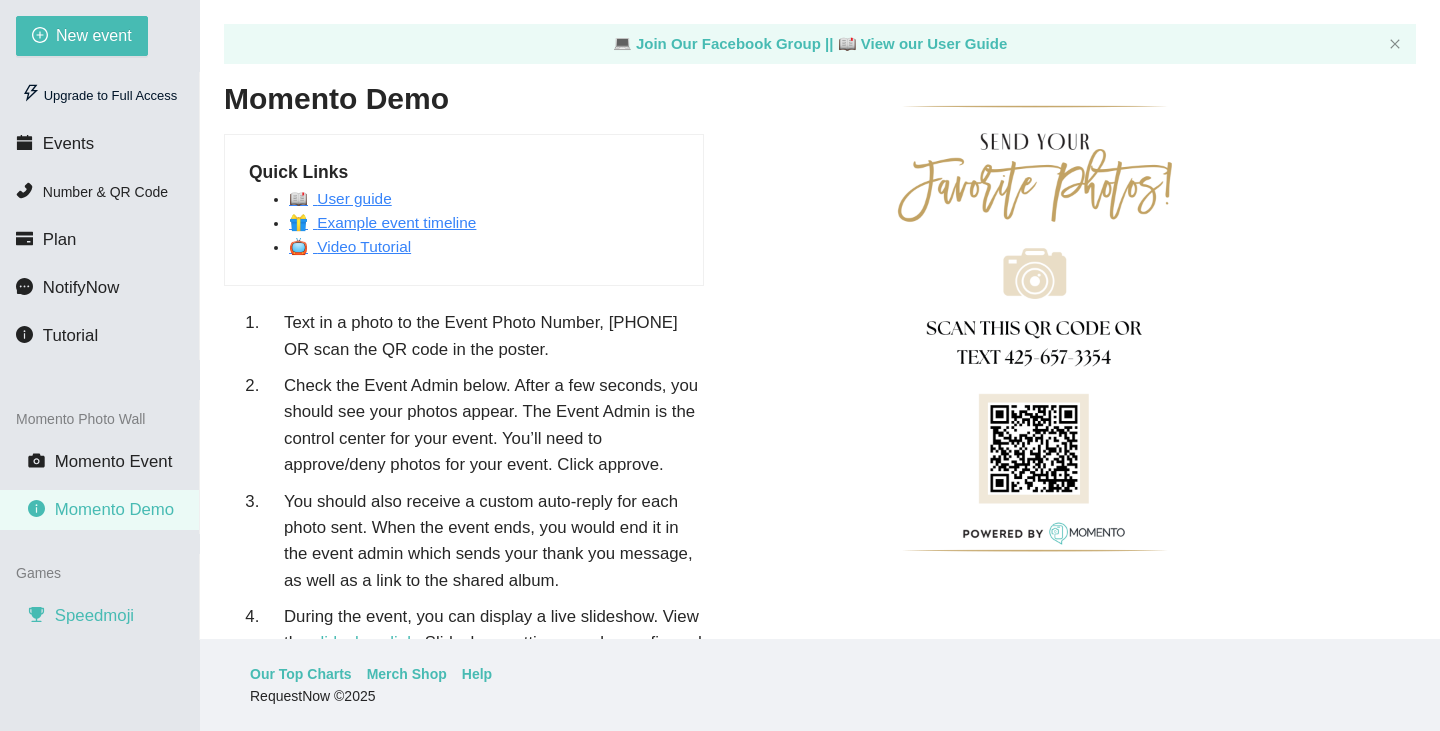 scroll, scrollTop: 0, scrollLeft: 0, axis: both 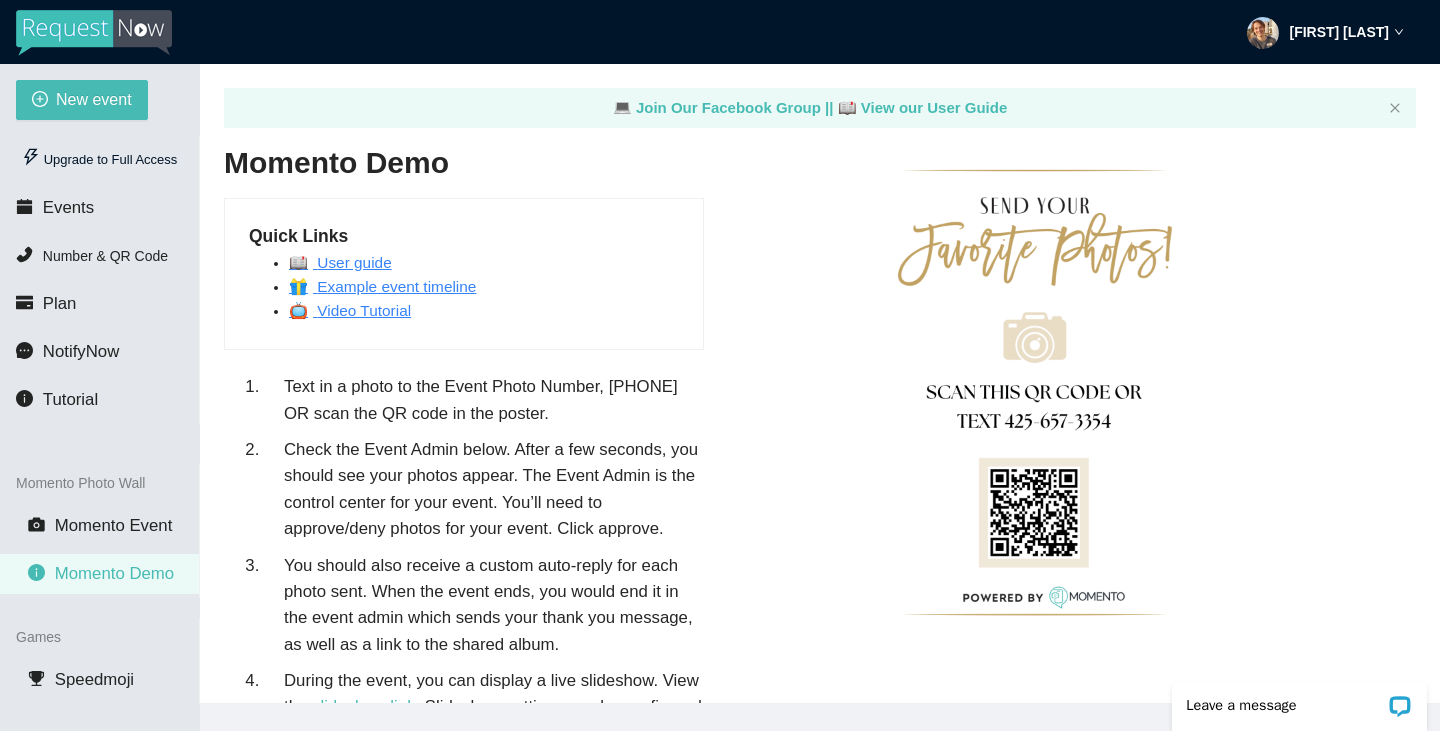 click at bounding box center (94, 33) 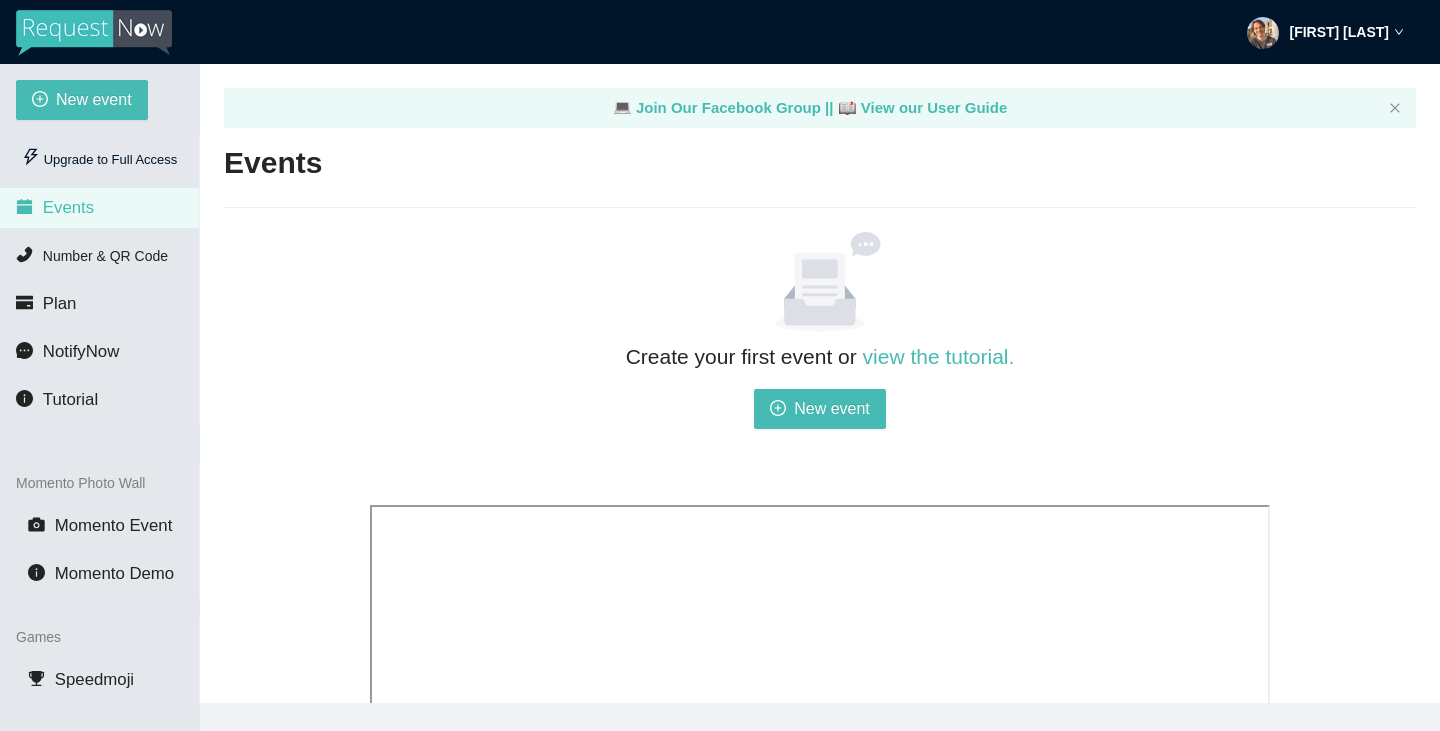 click at bounding box center (94, 33) 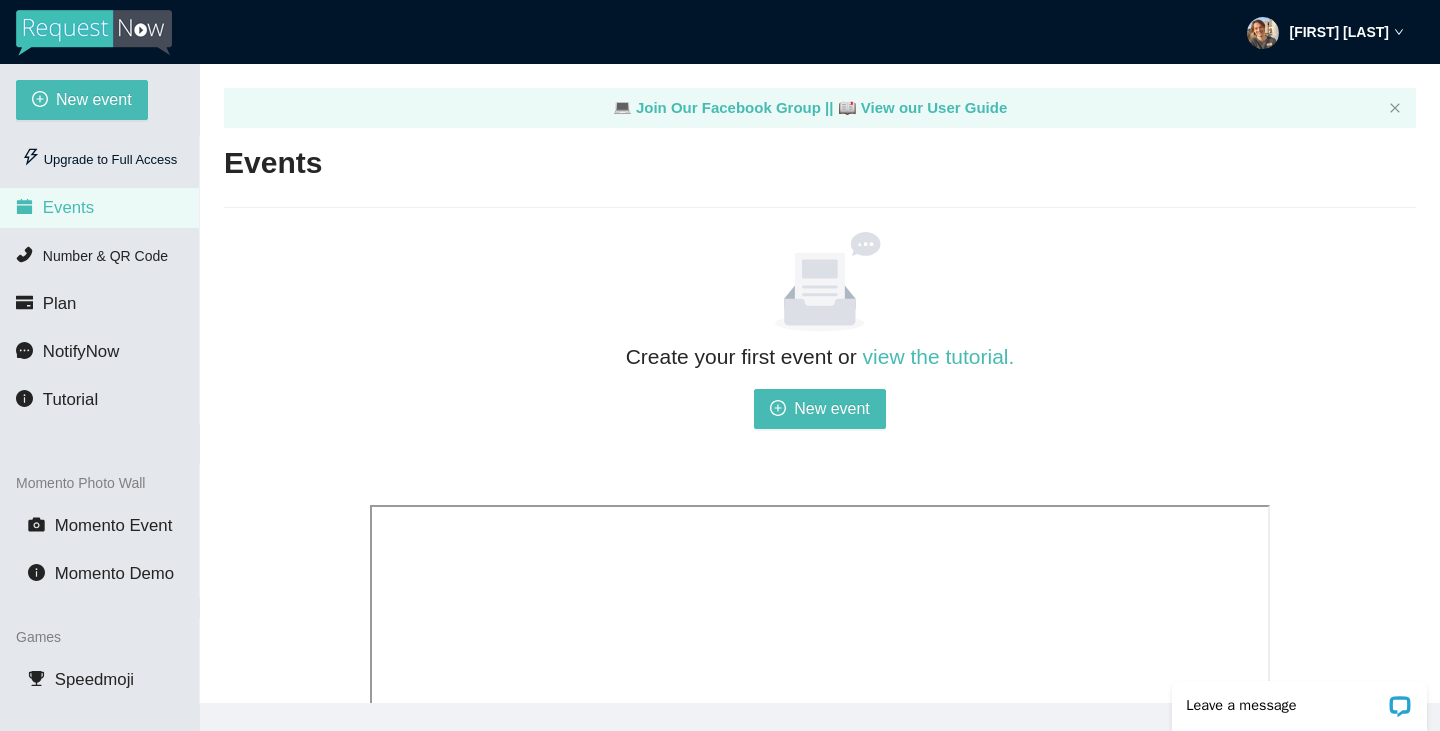 scroll, scrollTop: 0, scrollLeft: 0, axis: both 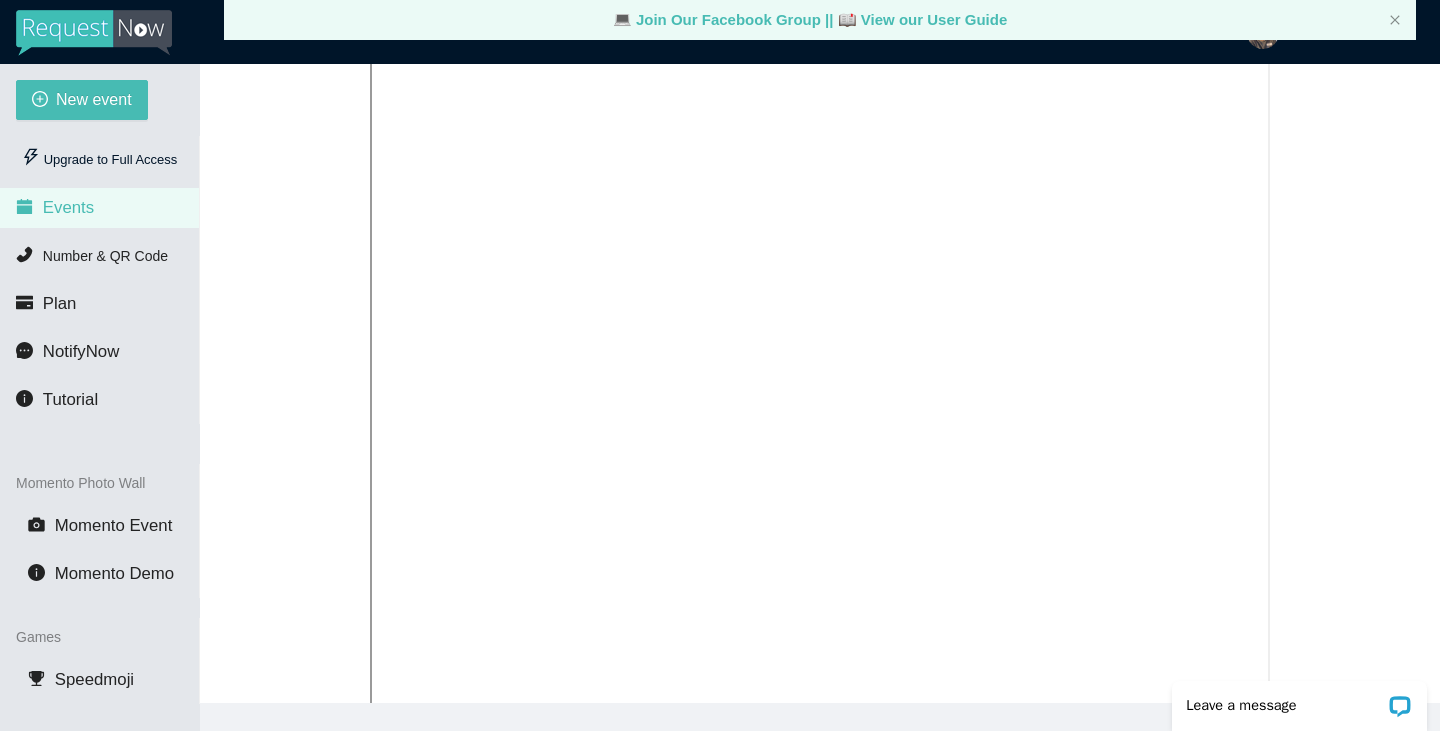 click at bounding box center [94, 33] 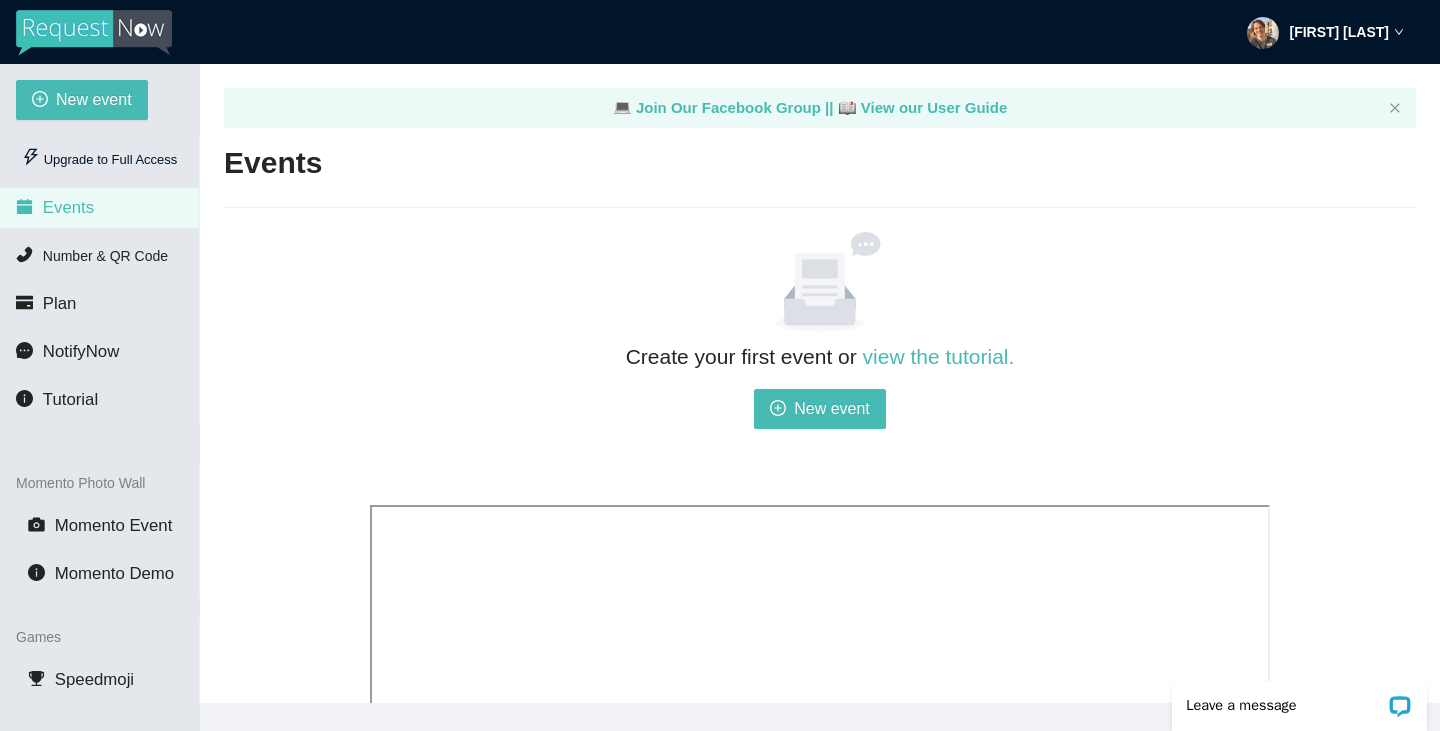 scroll, scrollTop: 0, scrollLeft: 0, axis: both 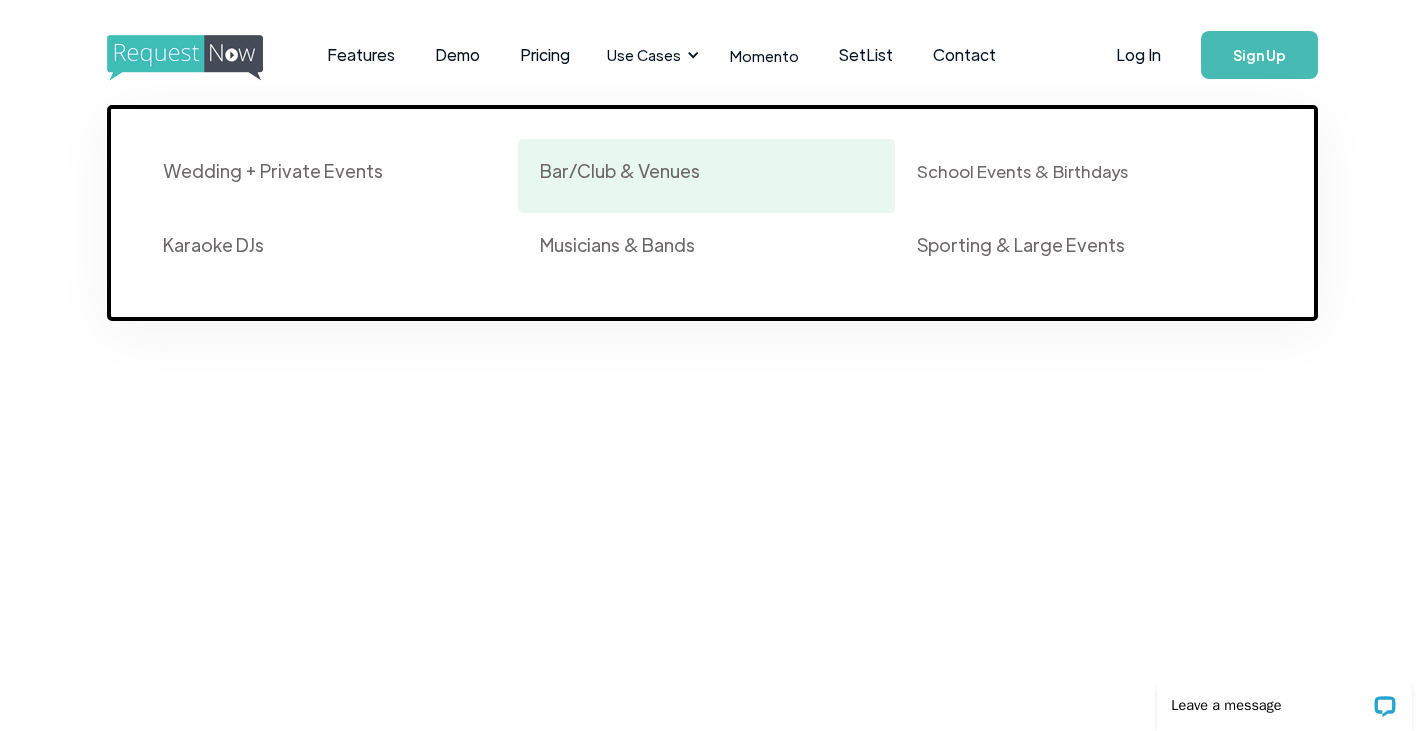 click on "Bar/Club & Venues" at bounding box center (620, 171) 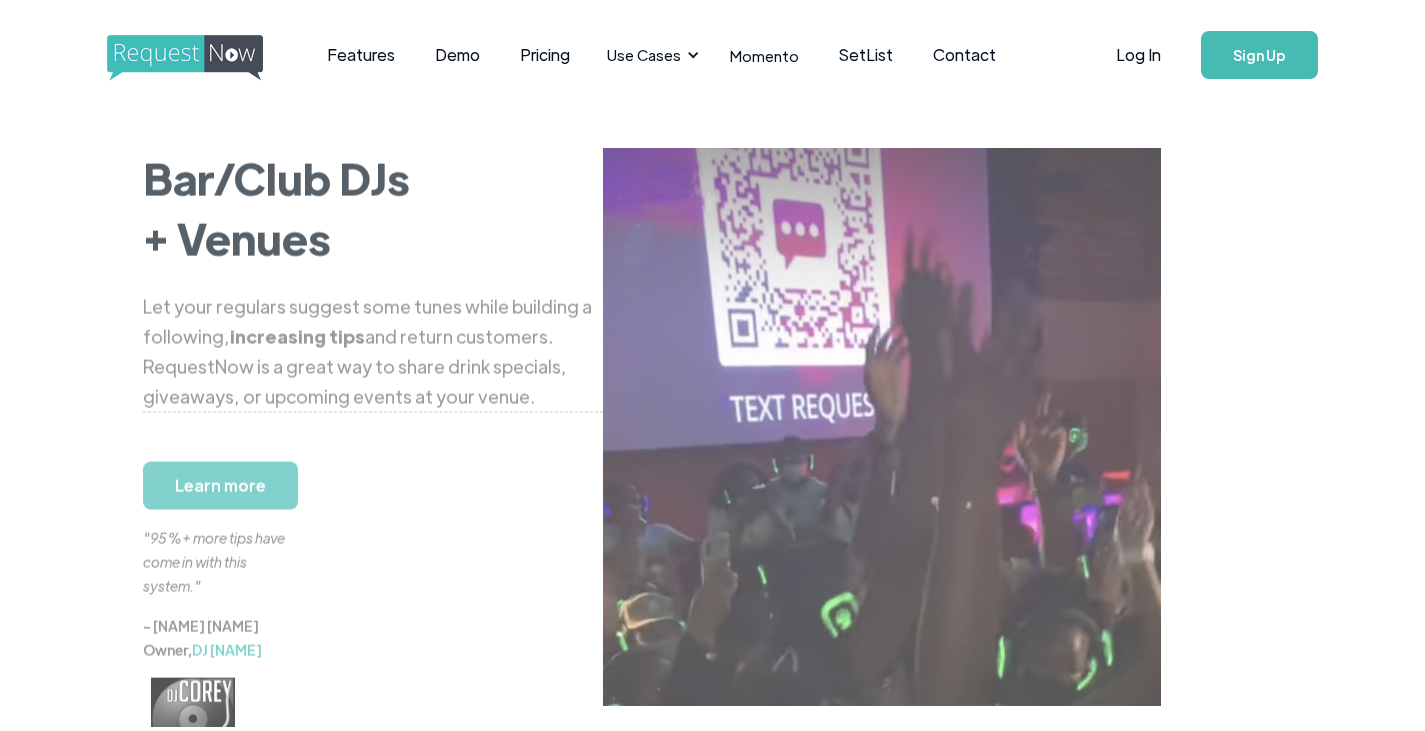 scroll, scrollTop: 0, scrollLeft: 0, axis: both 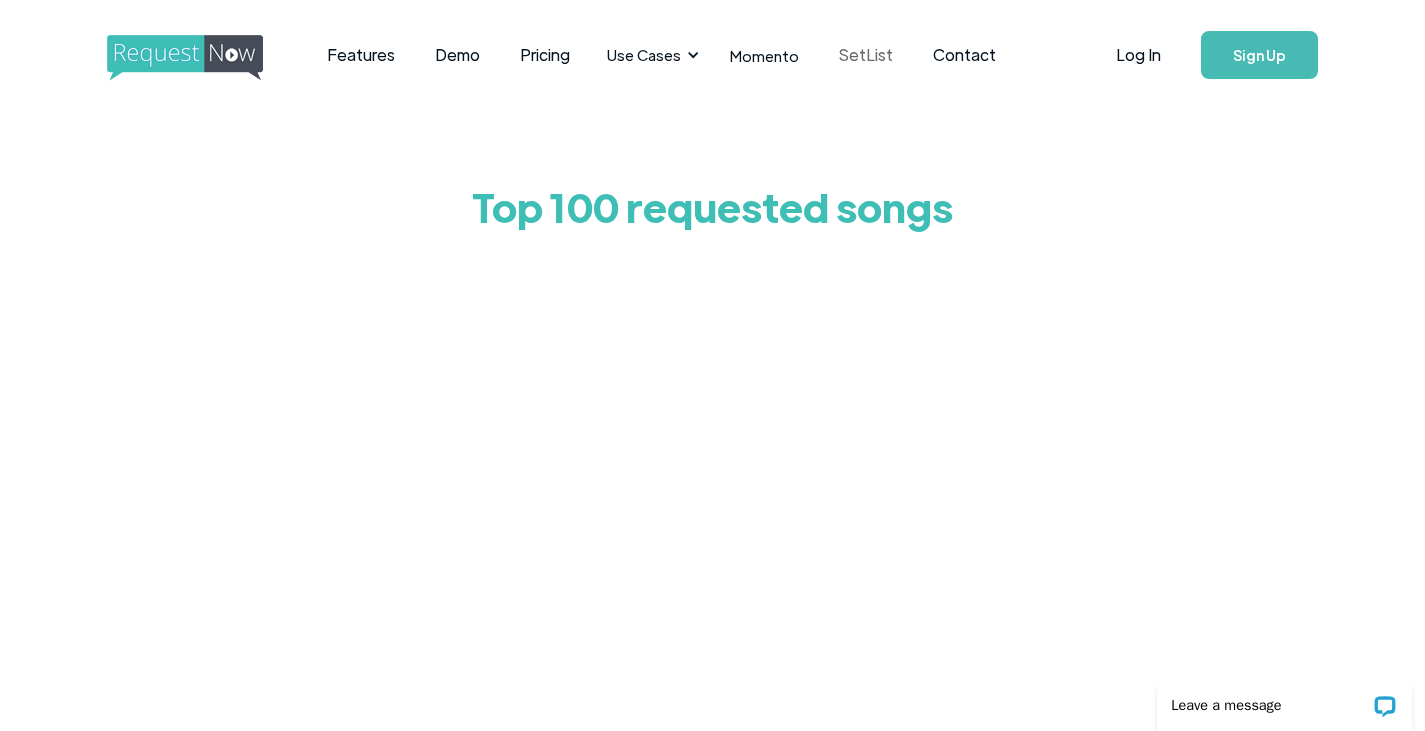 click on "SetList" at bounding box center [866, 55] 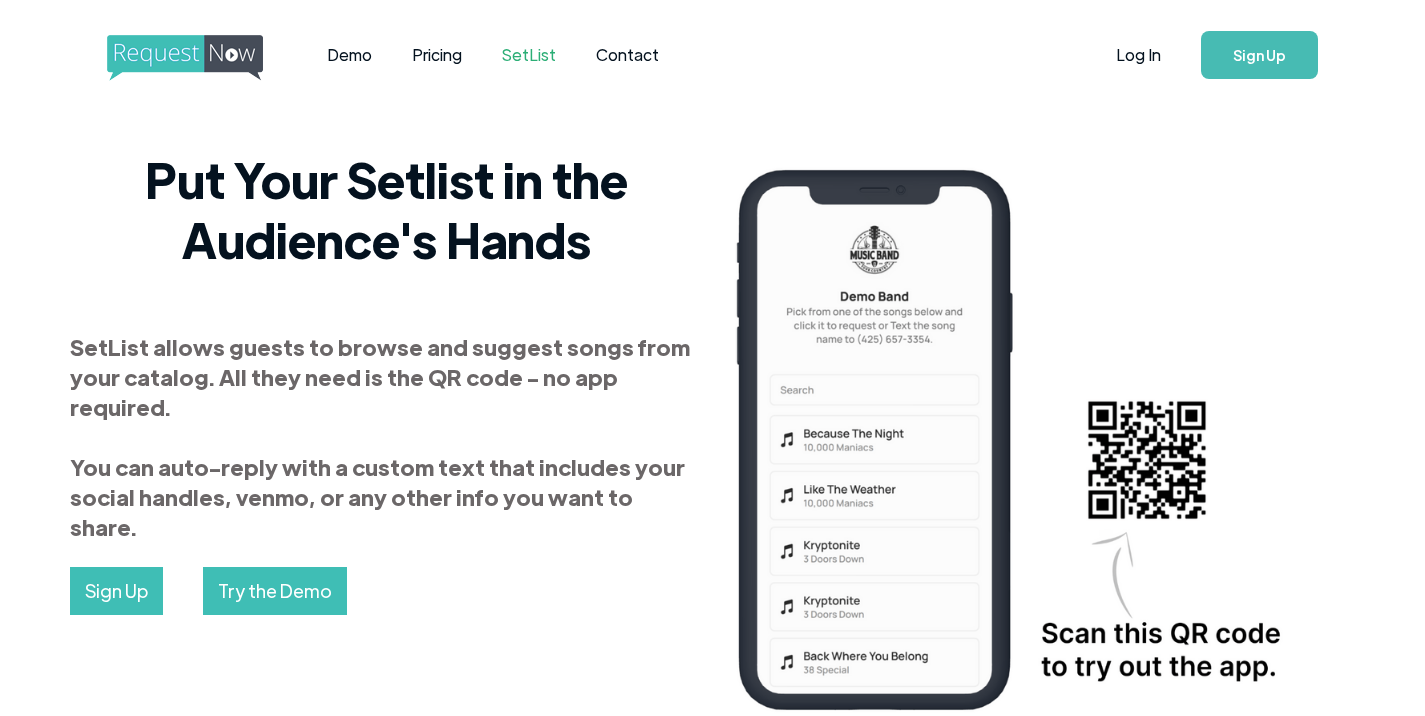 scroll, scrollTop: 0, scrollLeft: 0, axis: both 